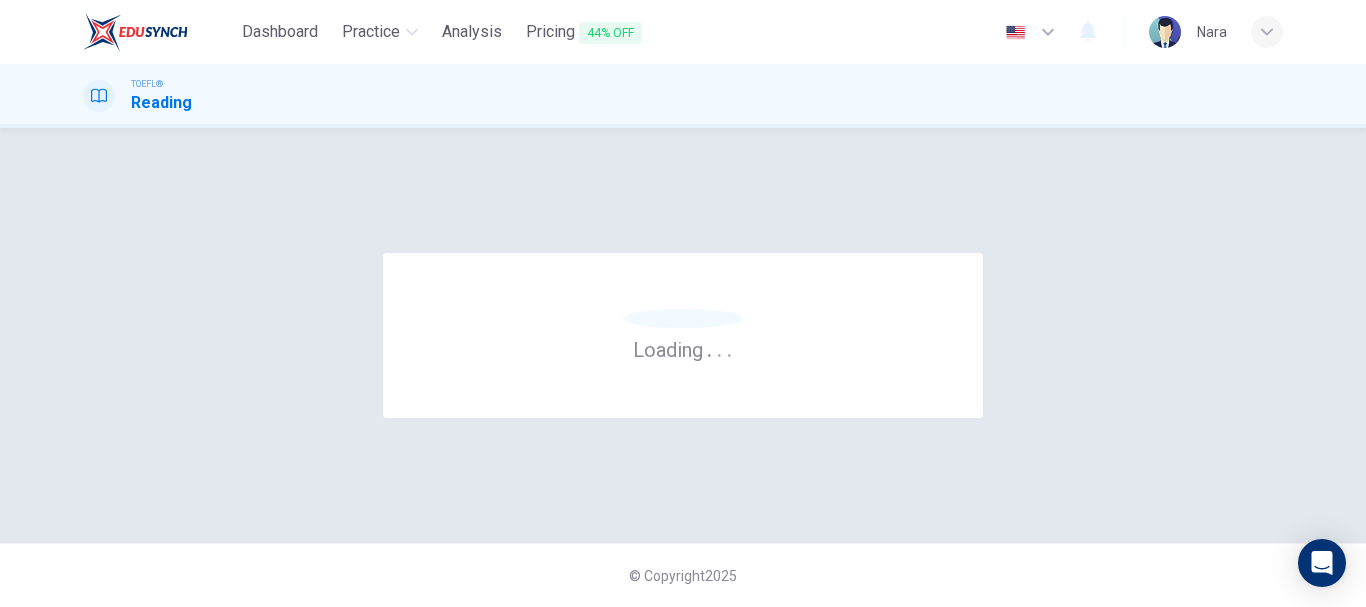 scroll, scrollTop: 0, scrollLeft: 0, axis: both 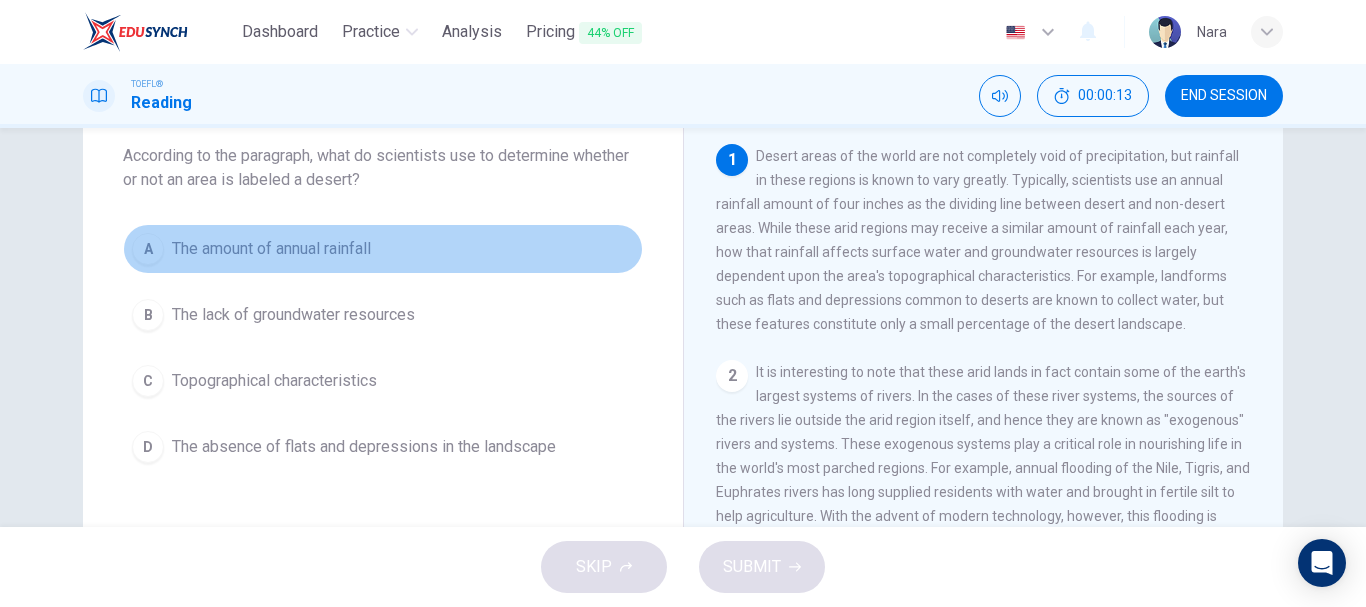 click on "A The amount of annual rainfall" at bounding box center [383, 249] 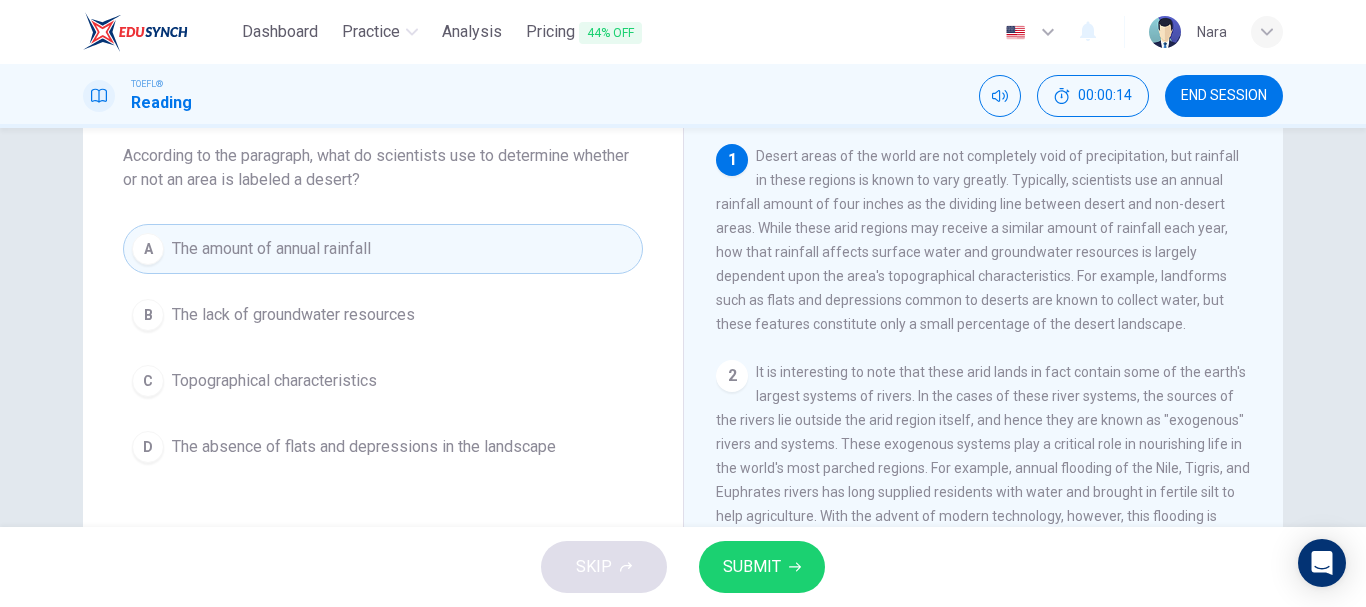 click on "SUBMIT" at bounding box center [752, 567] 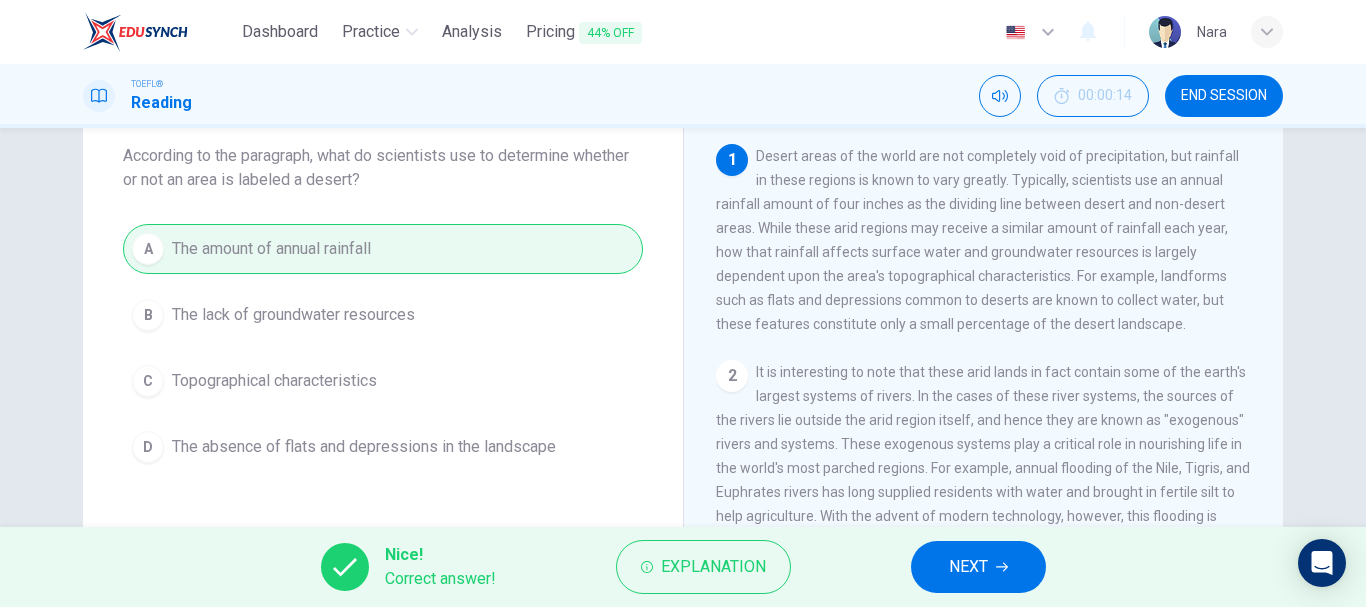 click on "NEXT" at bounding box center (978, 567) 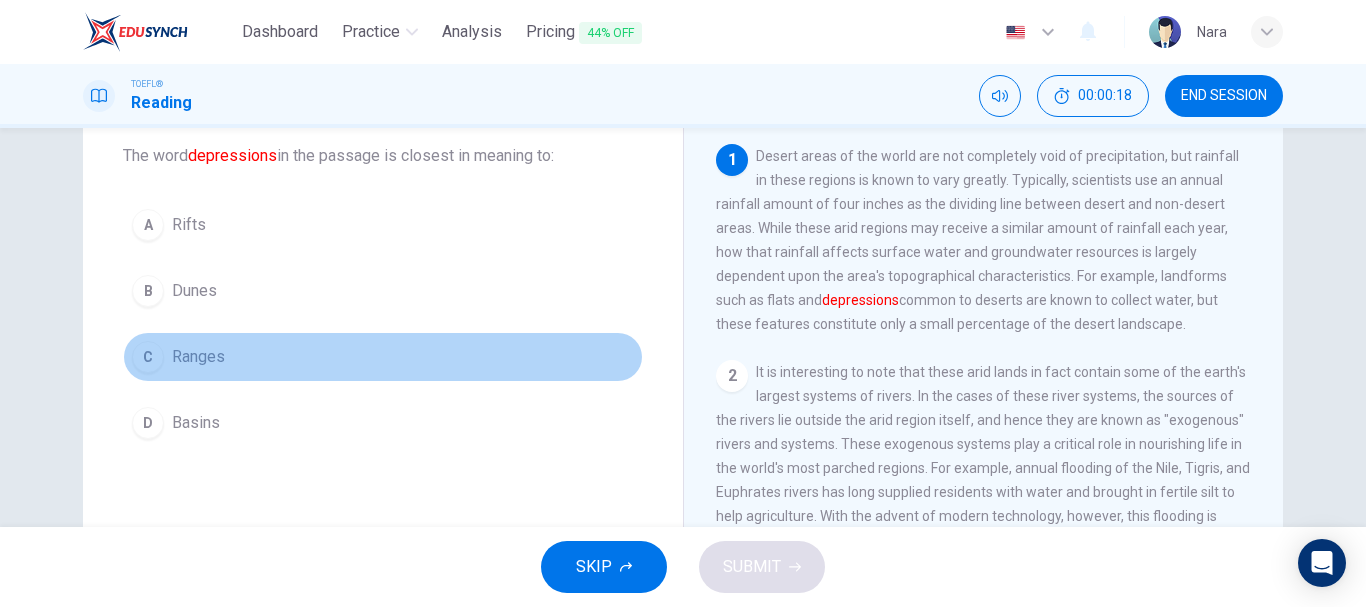click on "C Ranges" at bounding box center (383, 357) 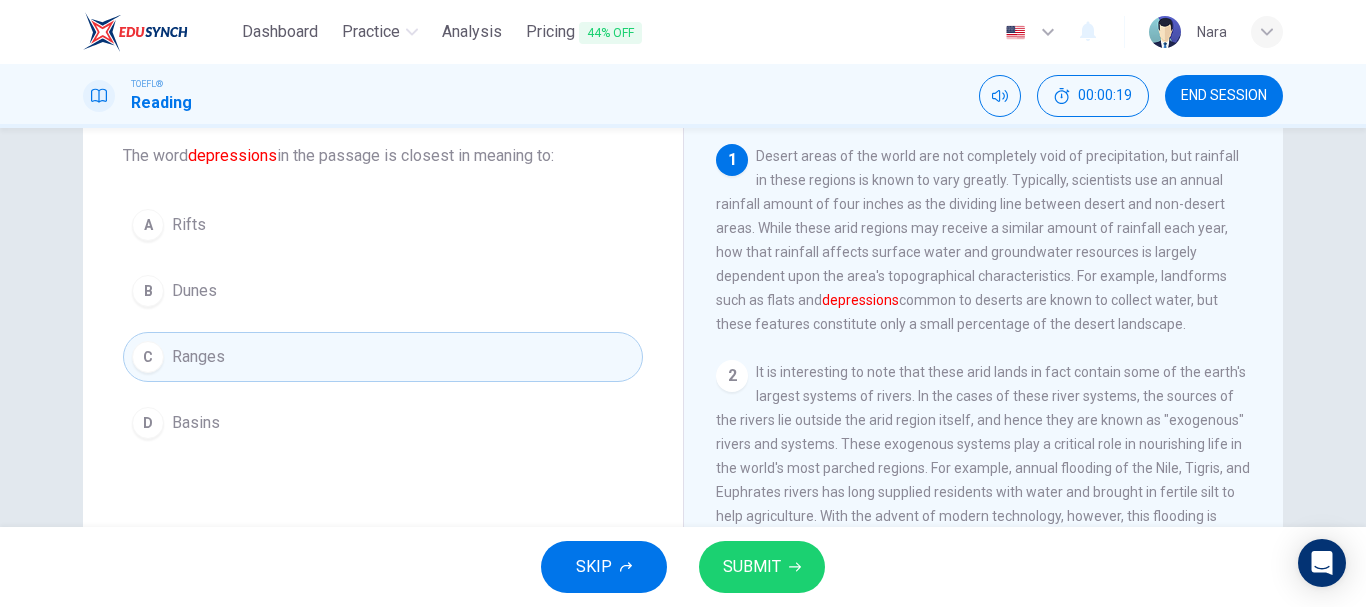 click on "D Basins" at bounding box center (383, 423) 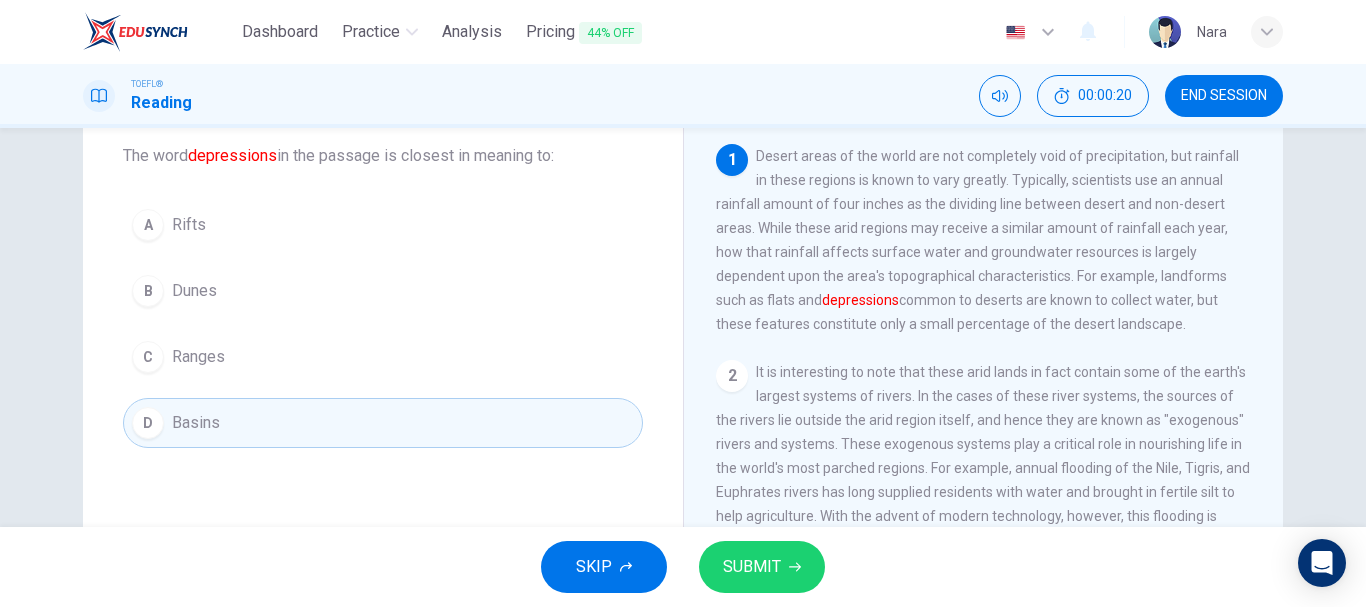 click on "SUBMIT" at bounding box center (752, 567) 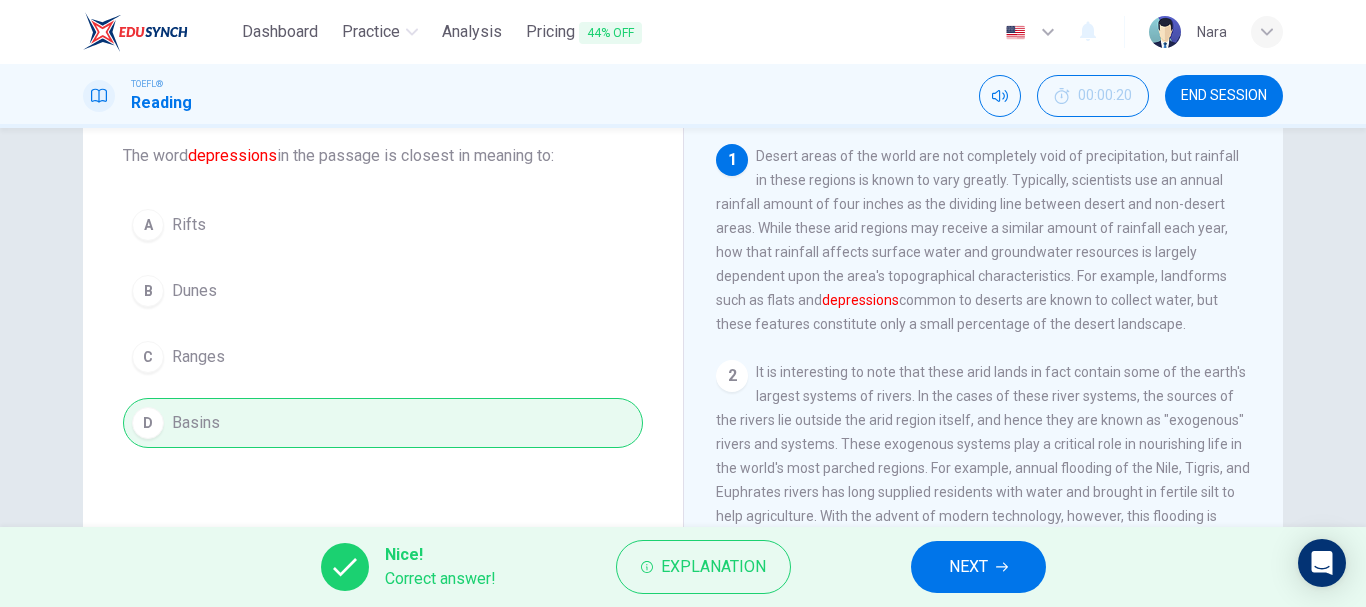 click on "NEXT" at bounding box center (978, 567) 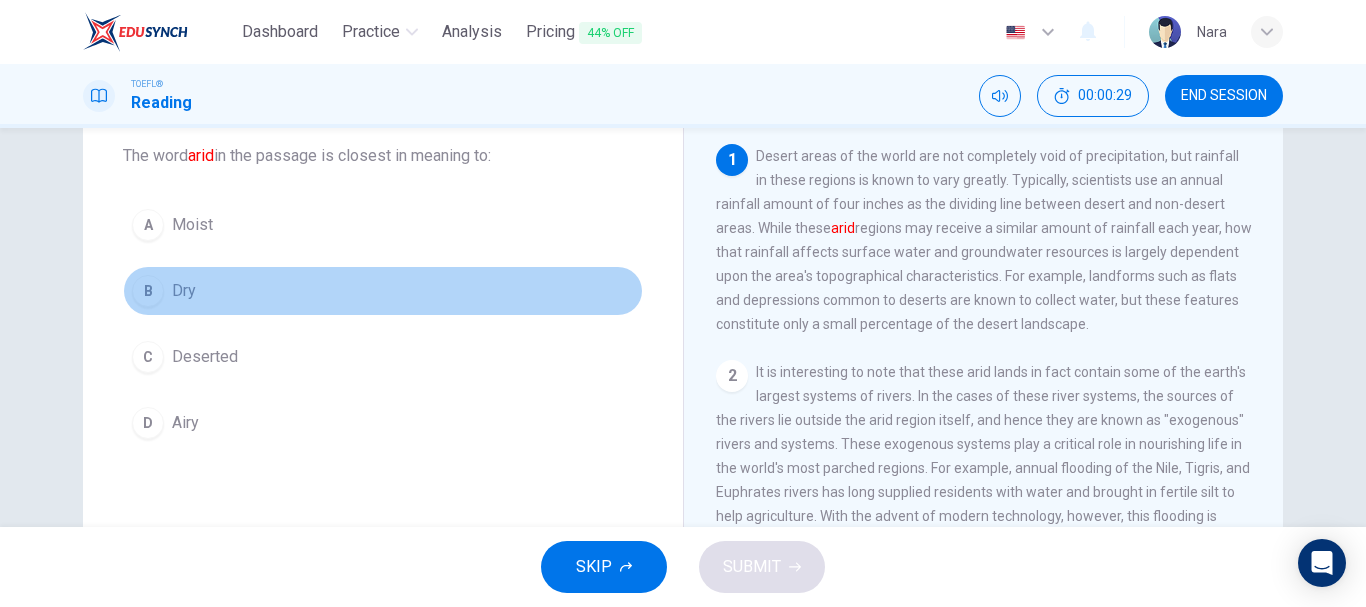 click on "B Dry" at bounding box center [383, 291] 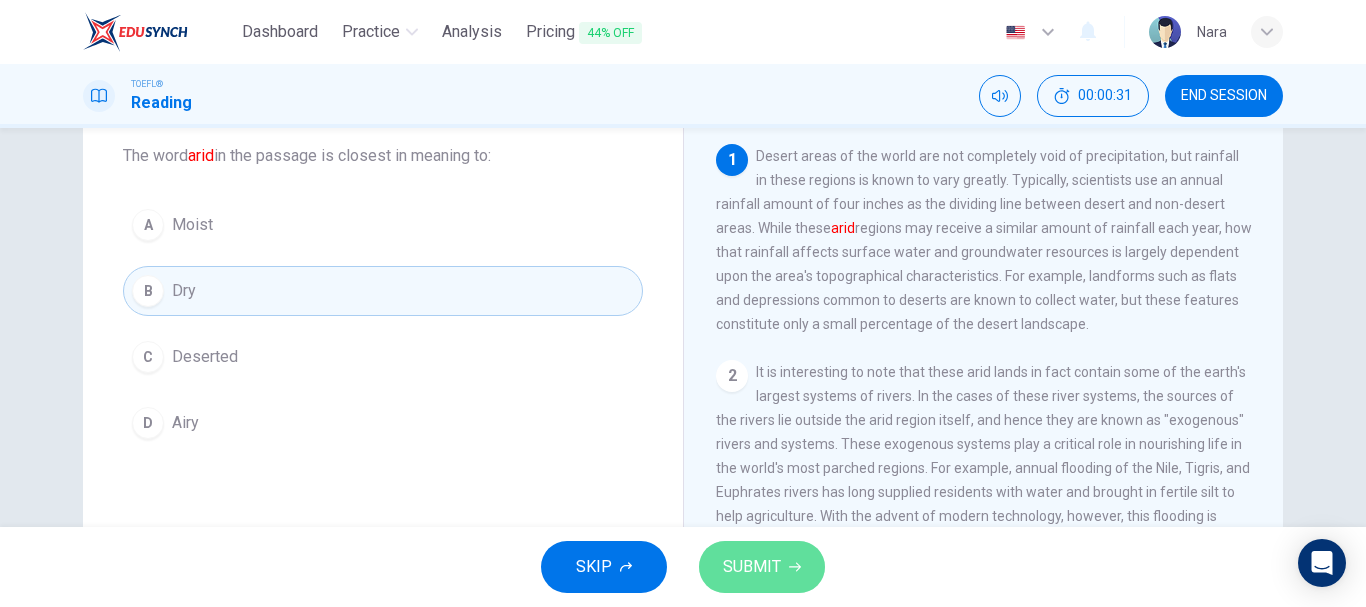 click on "SUBMIT" at bounding box center [752, 567] 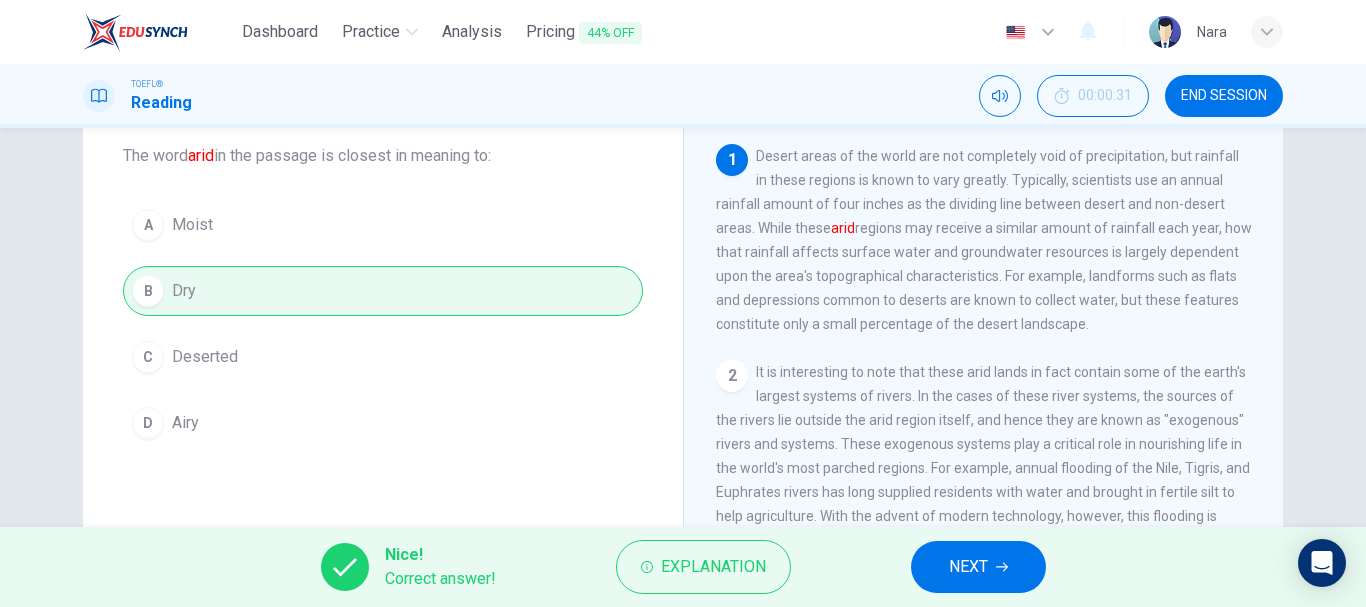 click on "NEXT" at bounding box center (968, 567) 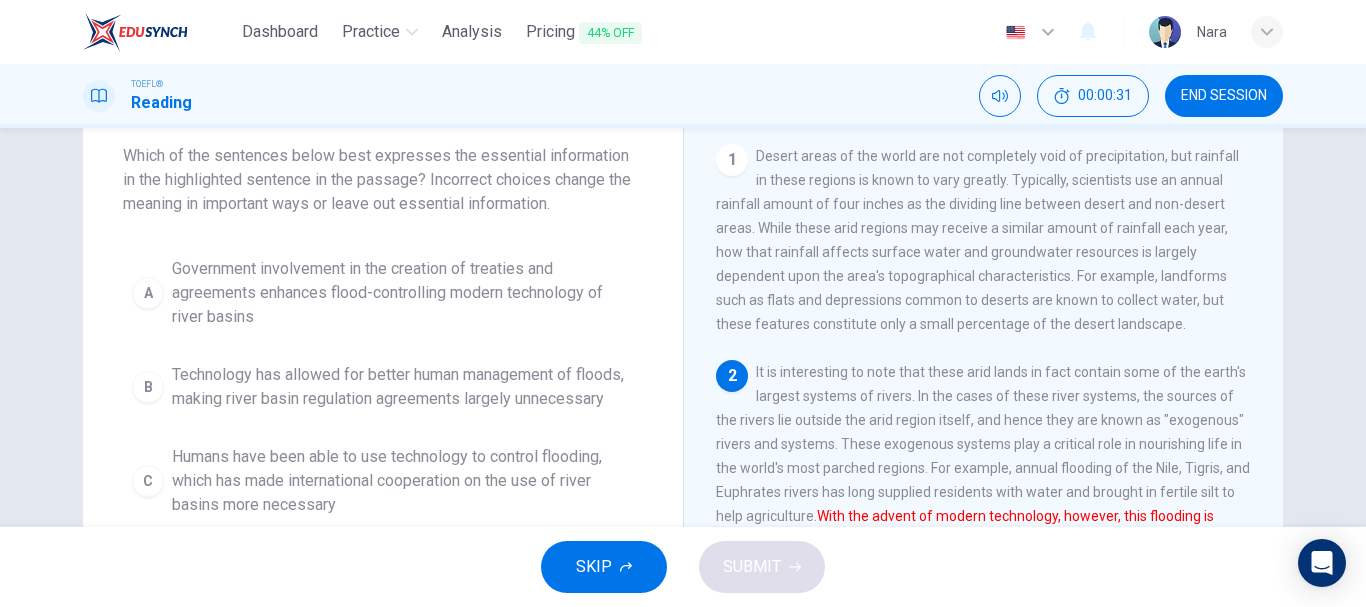 scroll, scrollTop: 99, scrollLeft: 0, axis: vertical 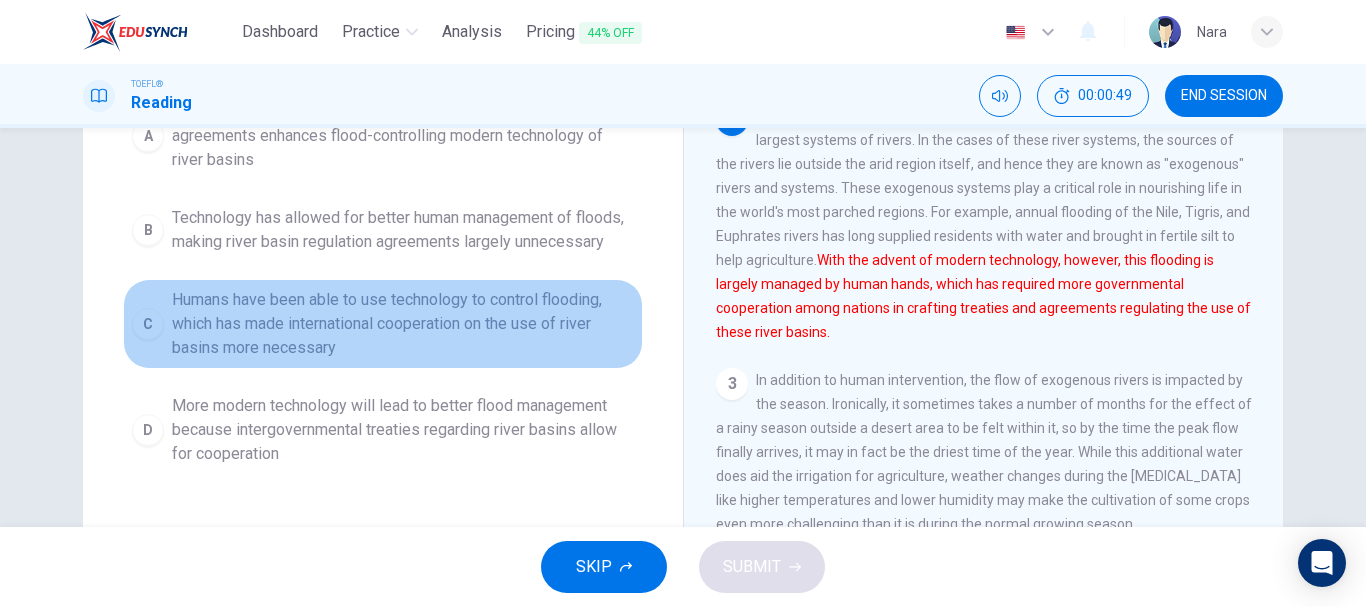 click on "Humans have been able to use technology to control flooding, which has made international cooperation on the use of river basins more necessary" at bounding box center (403, 324) 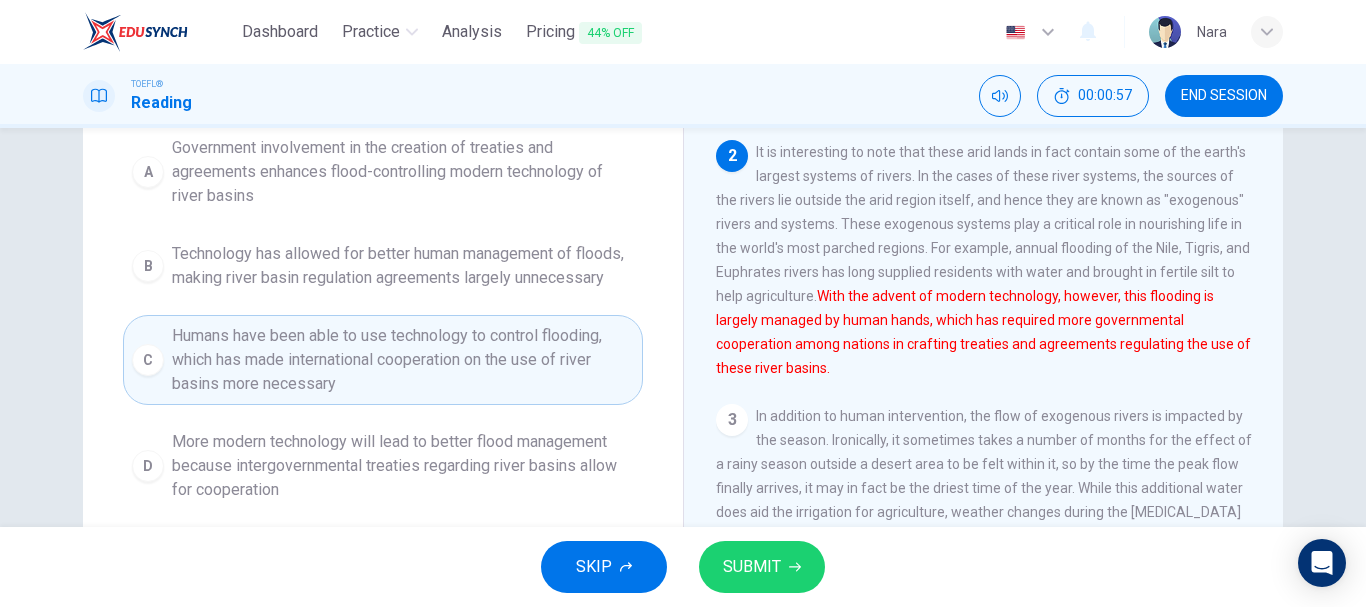 scroll, scrollTop: 231, scrollLeft: 0, axis: vertical 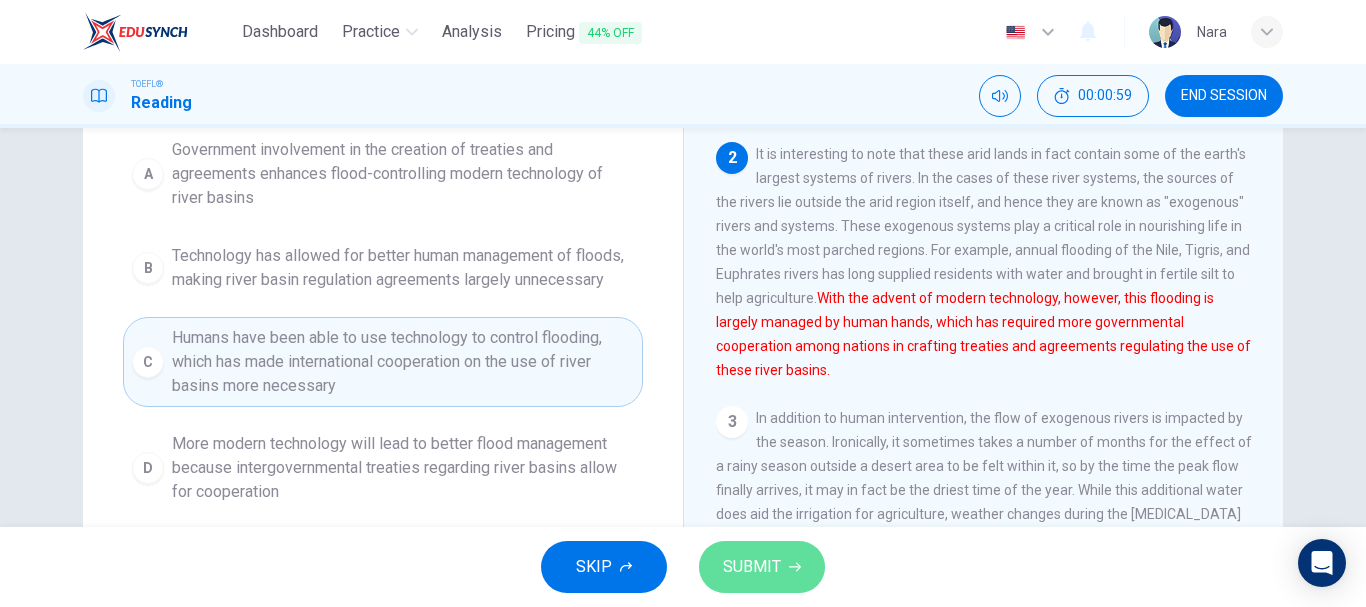 click on "SUBMIT" at bounding box center [752, 567] 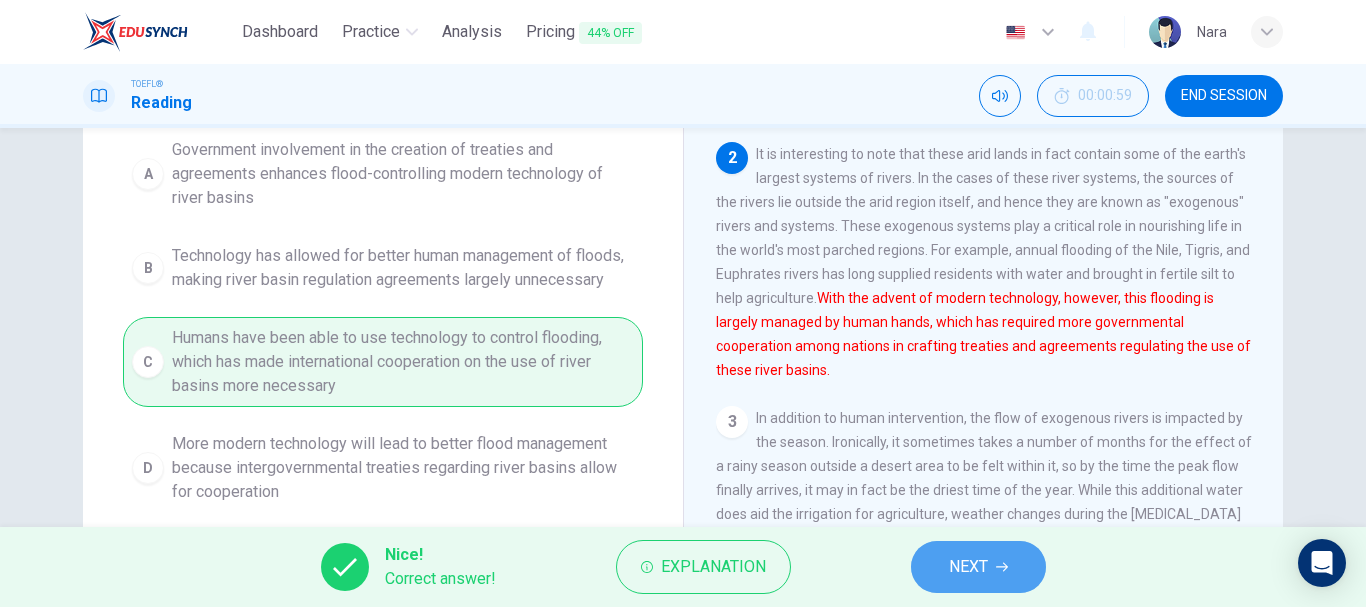 click on "NEXT" at bounding box center (978, 567) 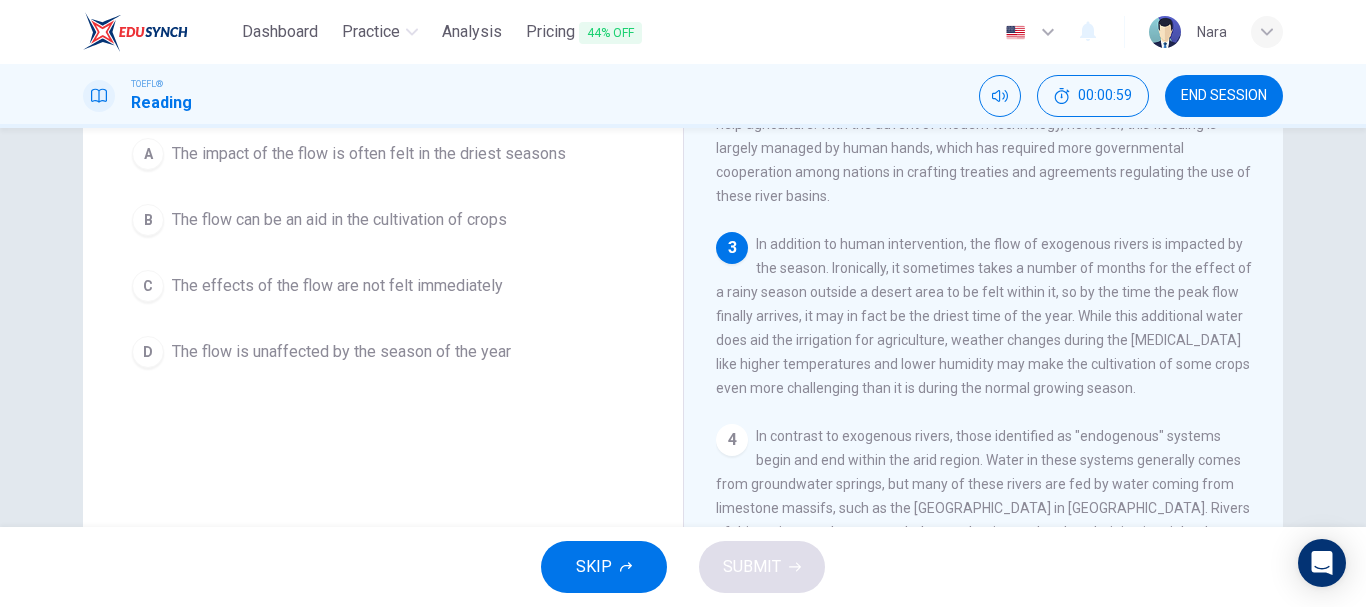 scroll, scrollTop: 298, scrollLeft: 0, axis: vertical 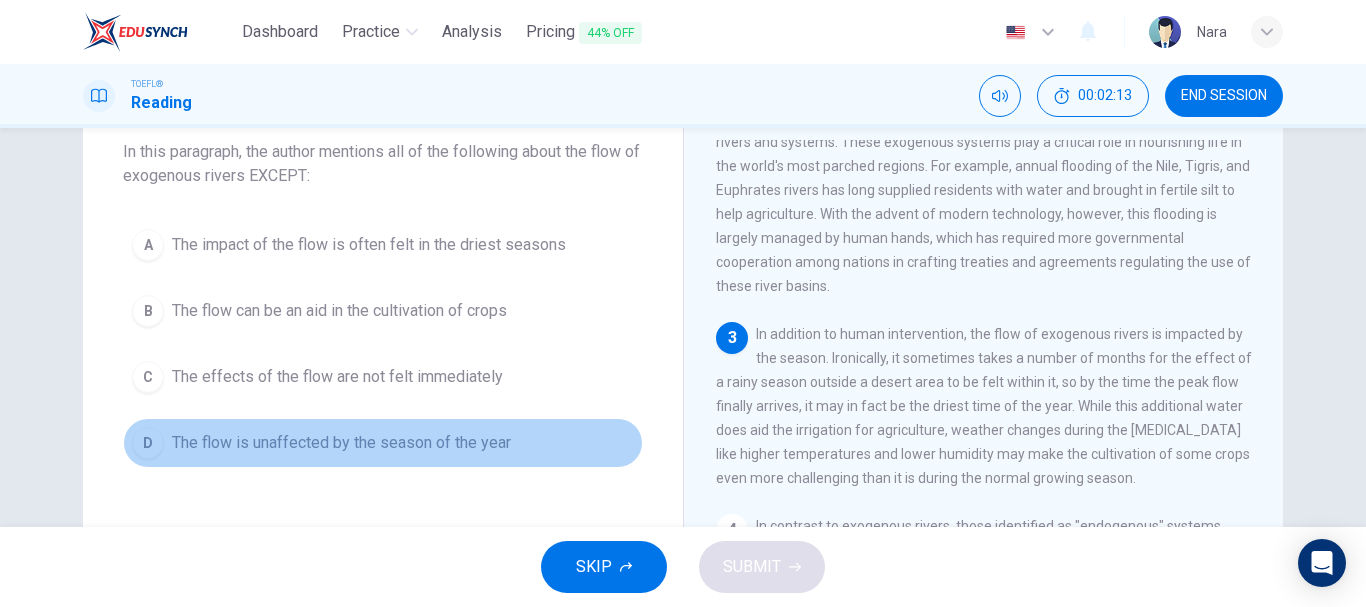 click on "D The flow is unaffected by the season of the year" at bounding box center [383, 443] 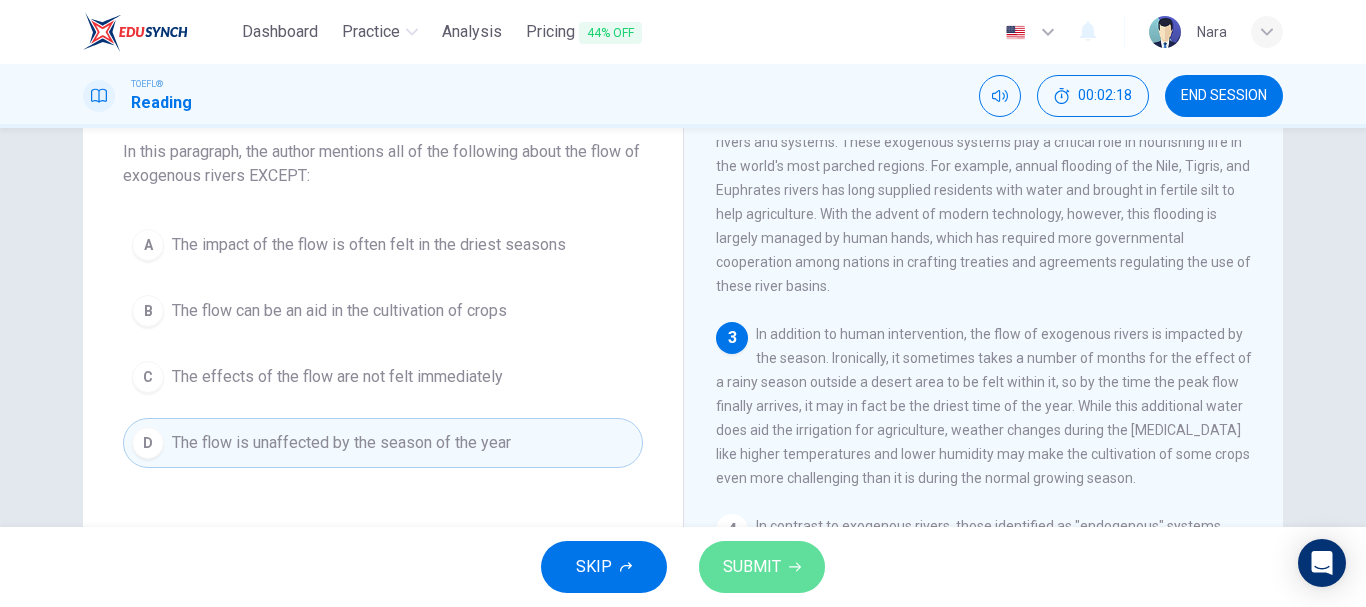 click on "SUBMIT" at bounding box center (752, 567) 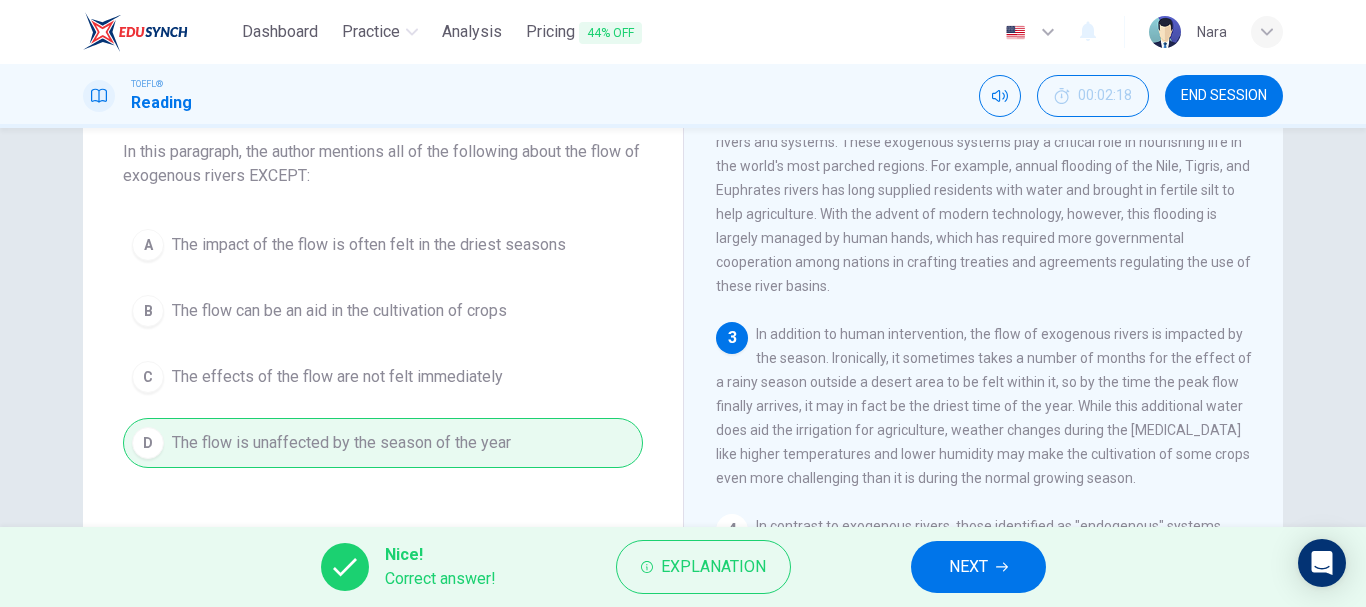click on "NEXT" at bounding box center [968, 567] 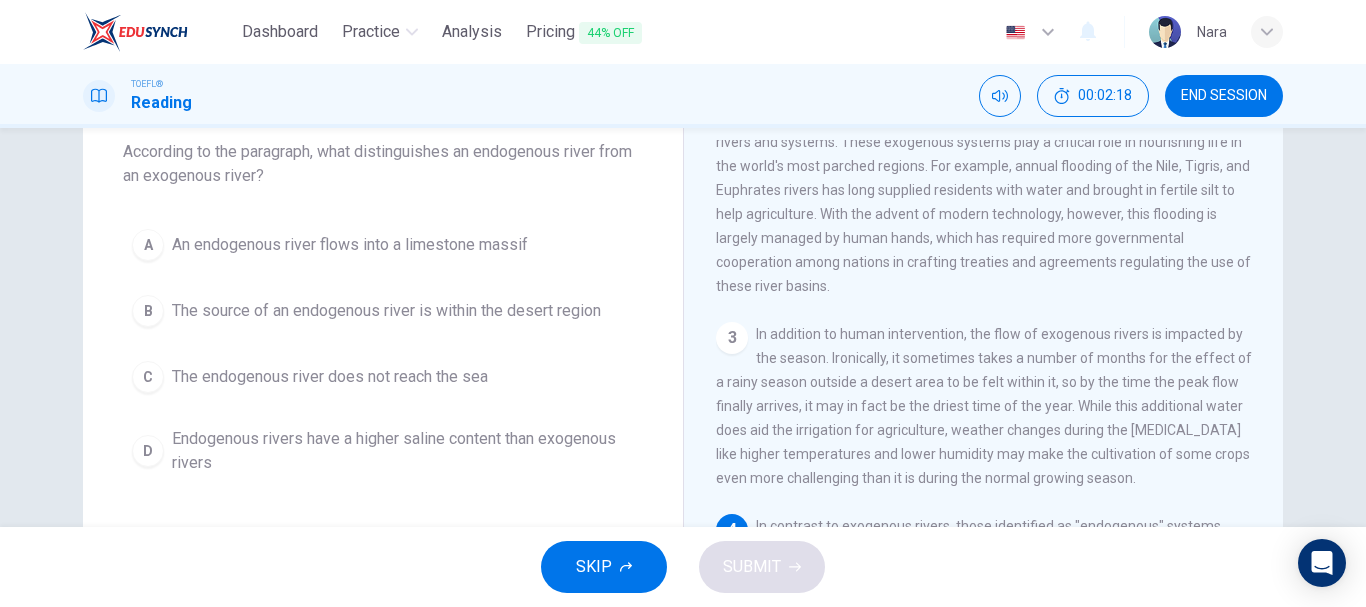 scroll, scrollTop: 472, scrollLeft: 0, axis: vertical 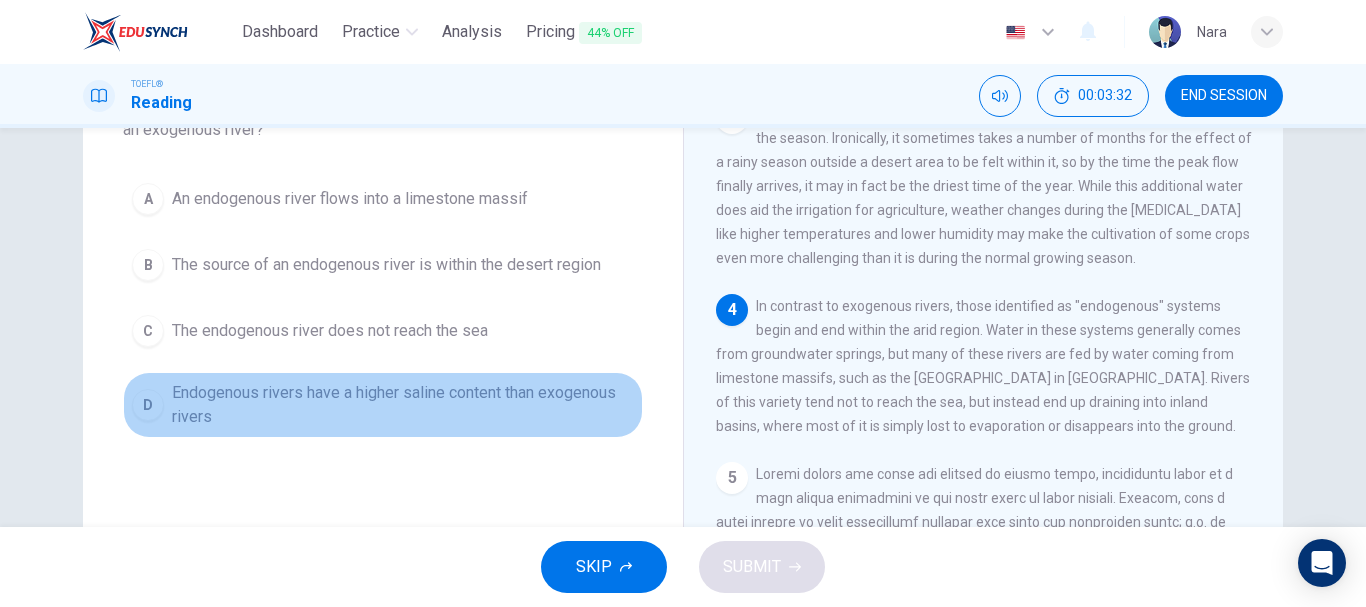 click on "Endogenous rivers have a higher saline content than exogenous rivers" at bounding box center [403, 405] 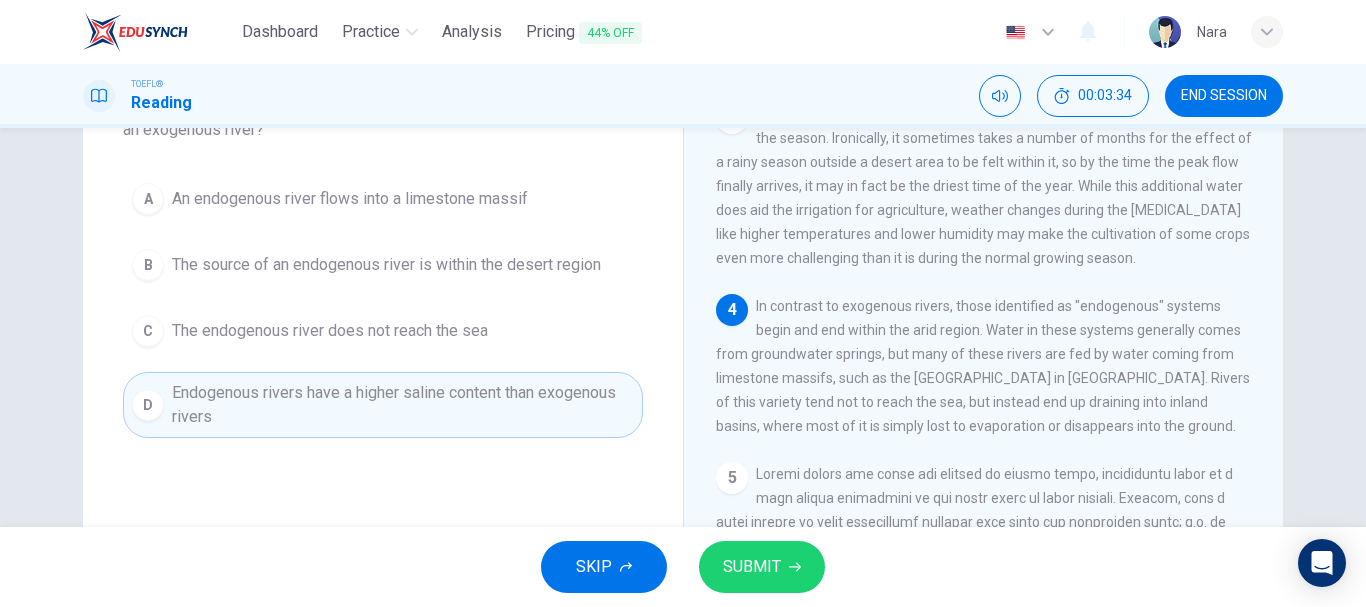click on "SUBMIT" at bounding box center [752, 567] 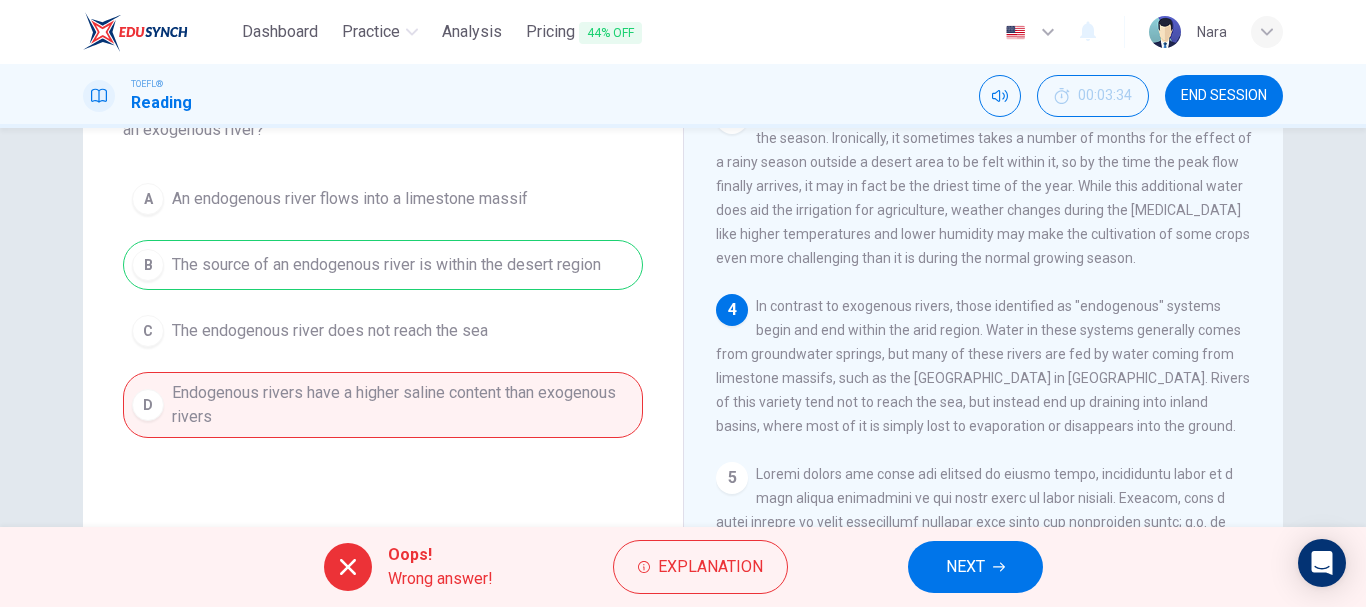 click on "NEXT" at bounding box center (965, 567) 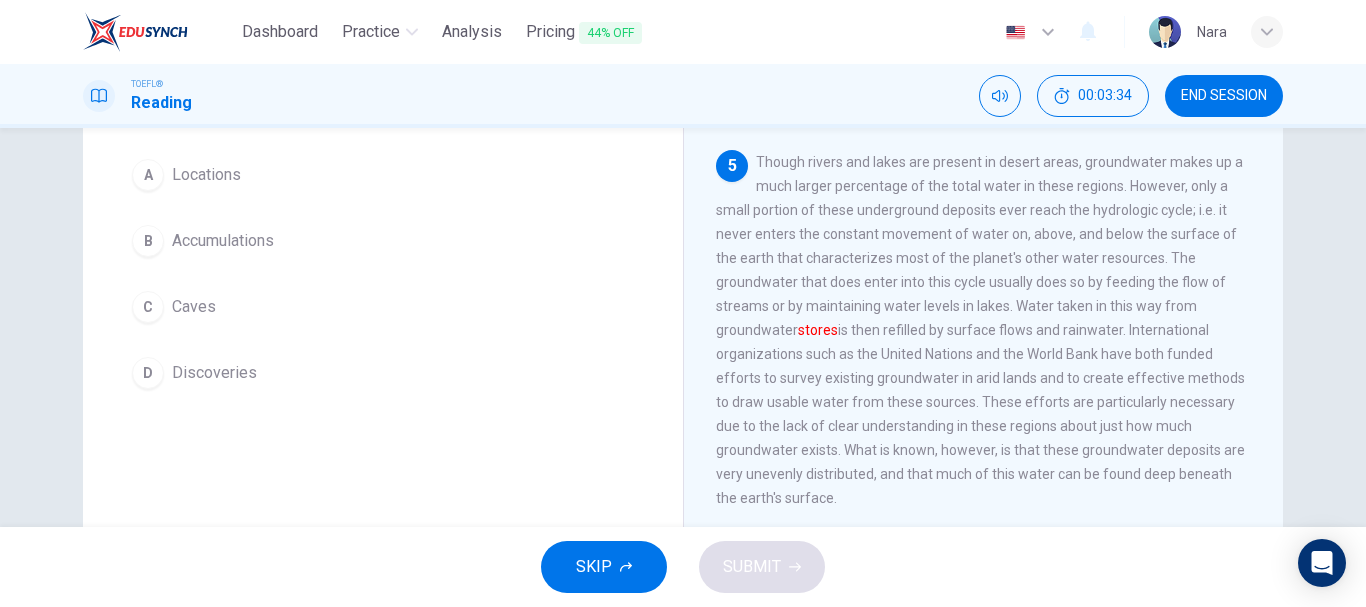 scroll, scrollTop: 871, scrollLeft: 0, axis: vertical 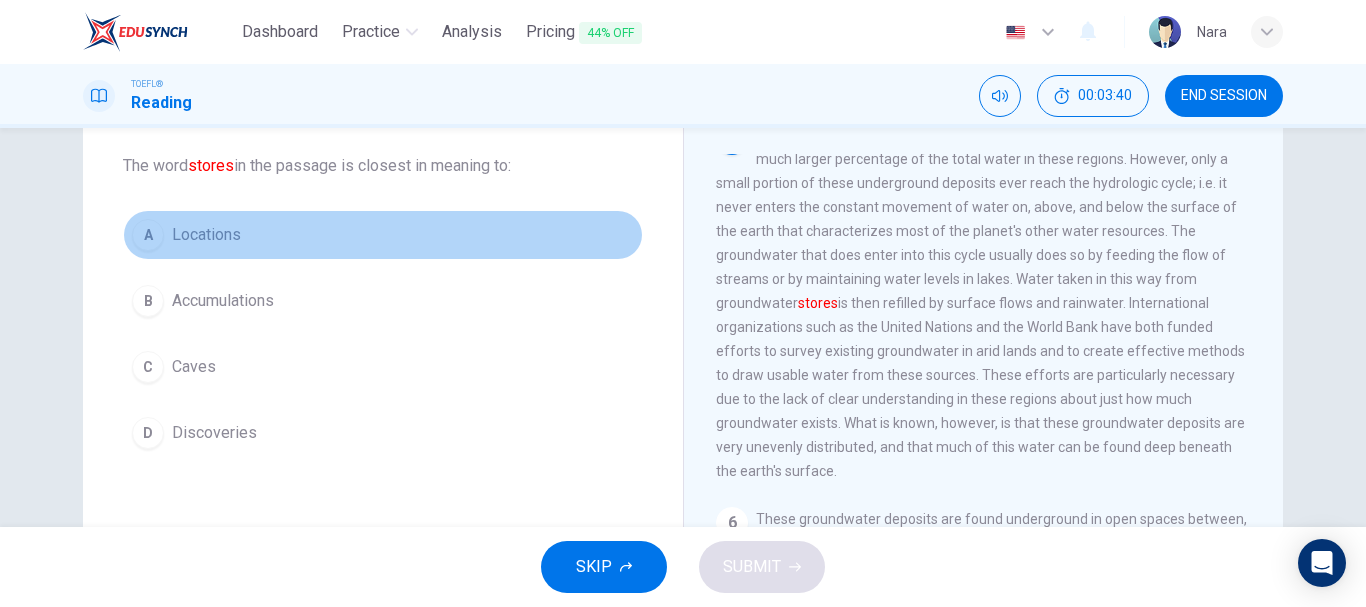 click on "Locations" at bounding box center [206, 235] 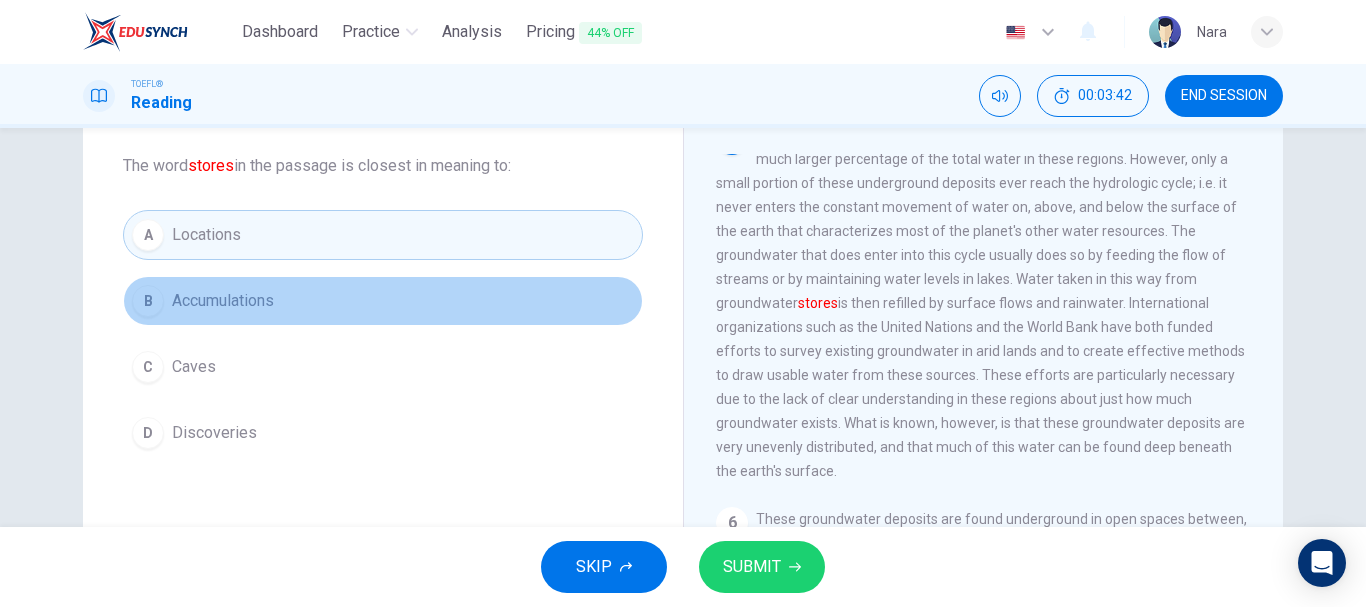 click on "B Accumulations" at bounding box center (383, 301) 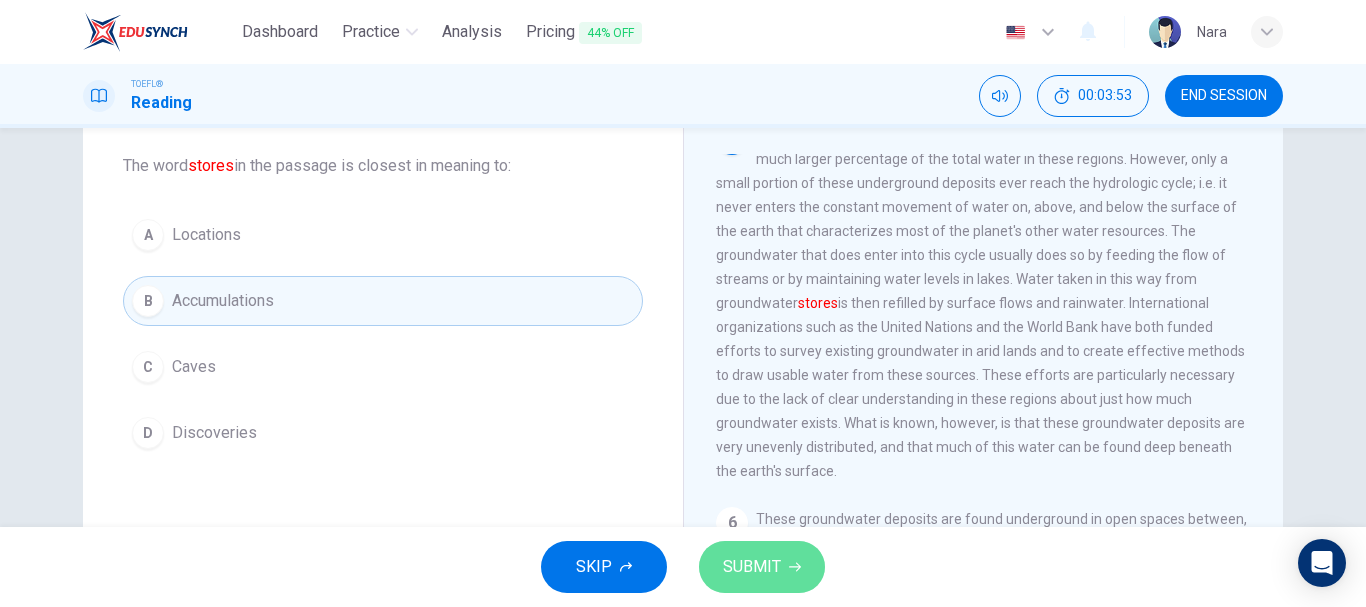 click on "SUBMIT" at bounding box center (762, 567) 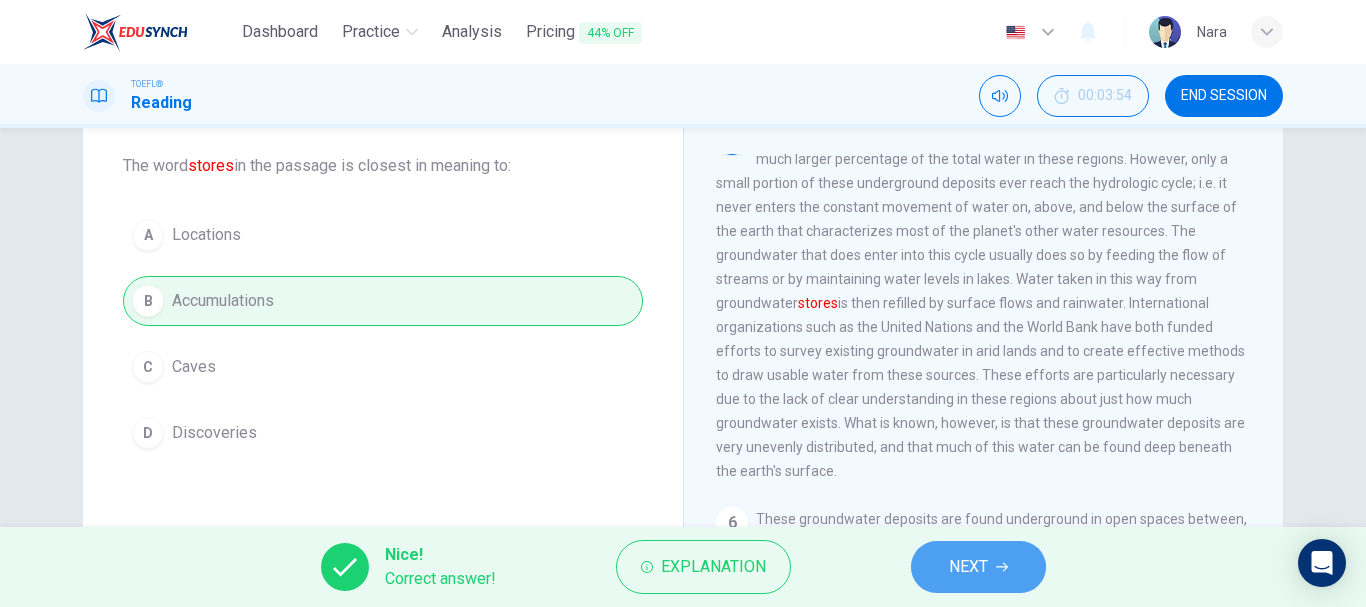 click on "NEXT" at bounding box center [968, 567] 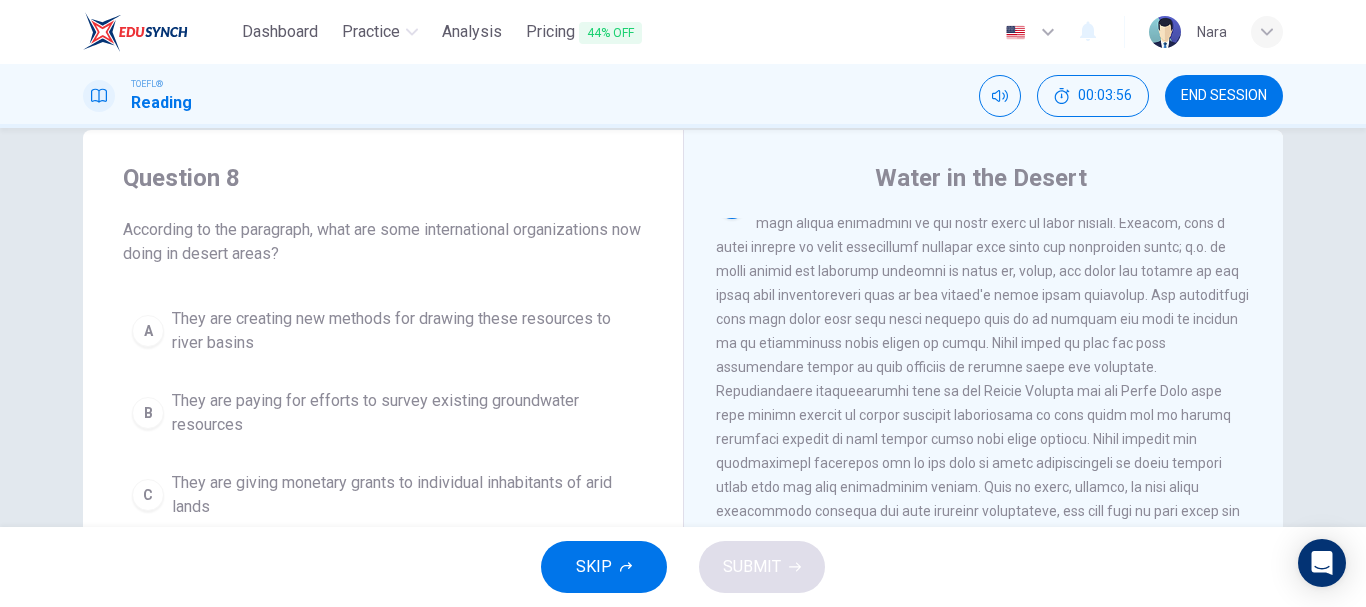 scroll, scrollTop: 36, scrollLeft: 0, axis: vertical 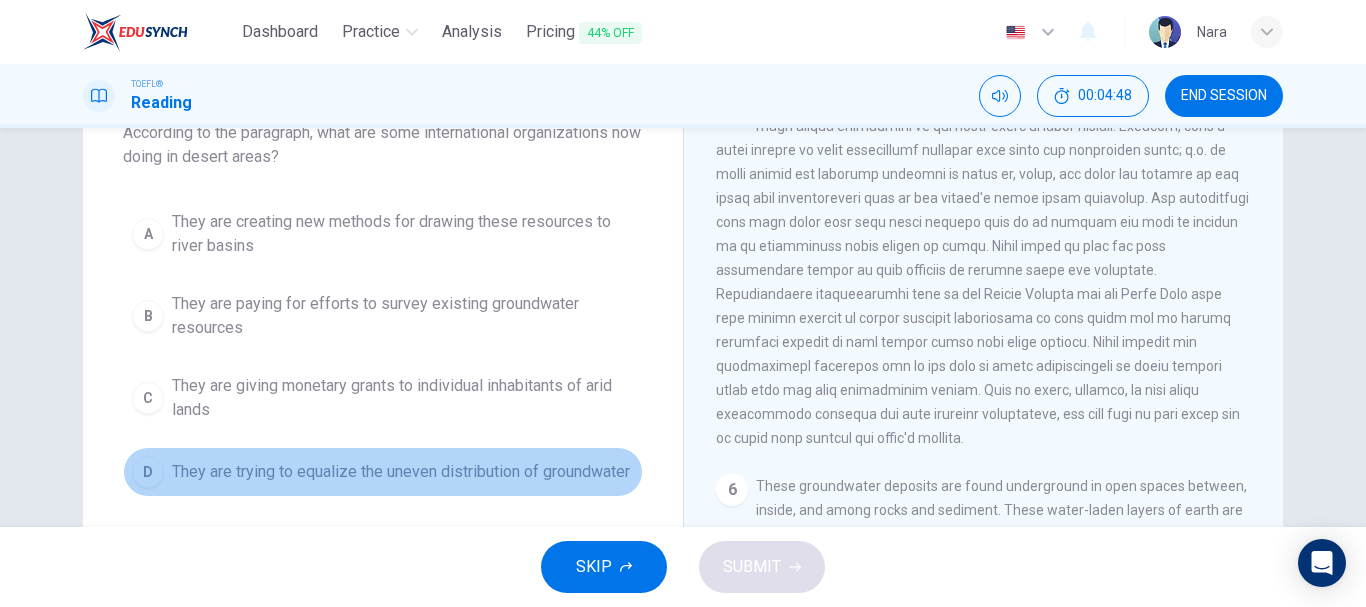 click on "They are trying to equalize the uneven distribution of groundwater" at bounding box center (401, 472) 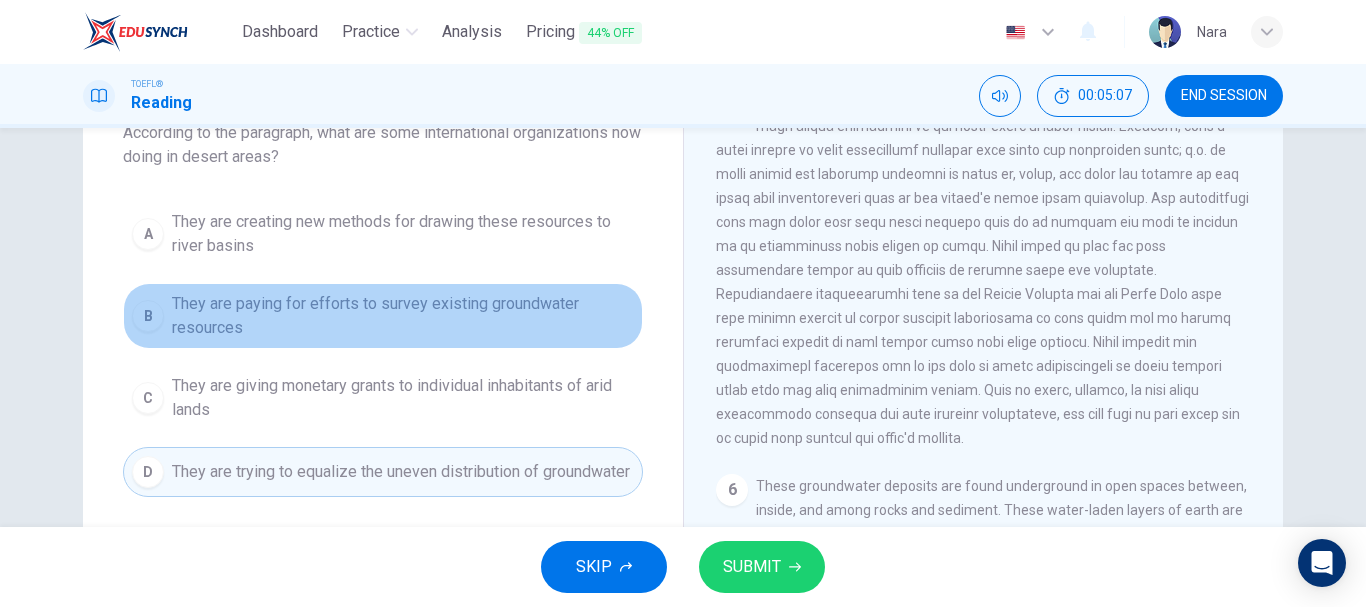click on "They are paying for efforts to survey existing groundwater resources" at bounding box center [403, 316] 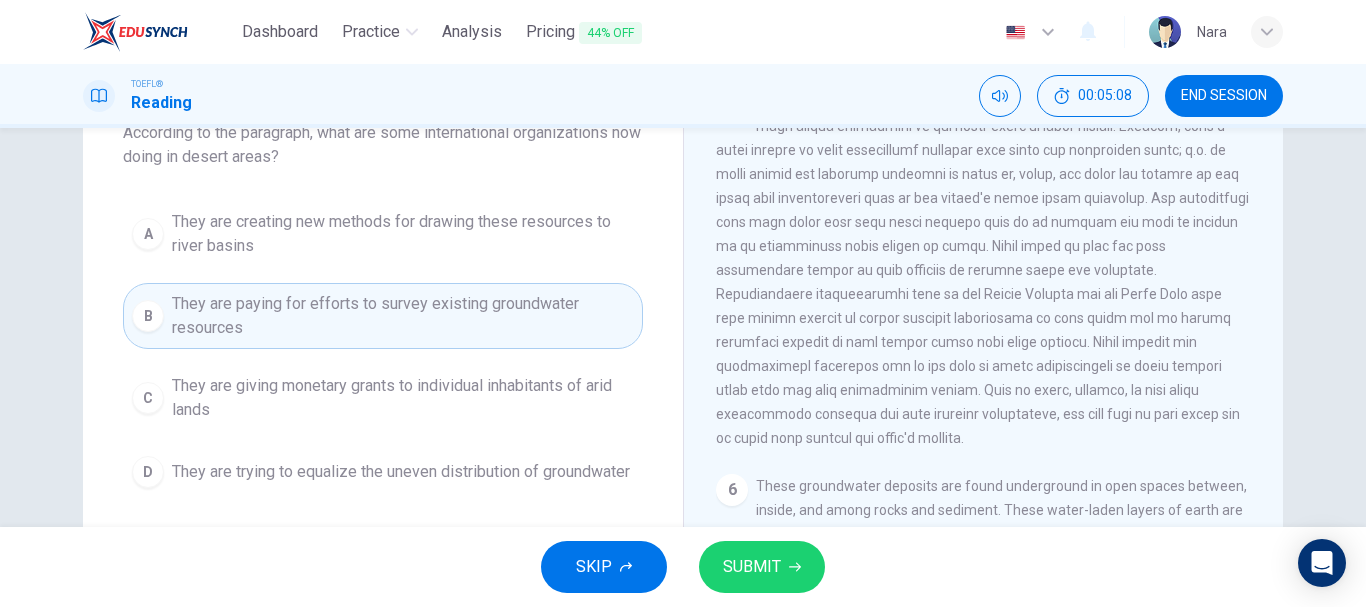 click on "They are trying to equalize the uneven distribution of groundwater" at bounding box center (401, 472) 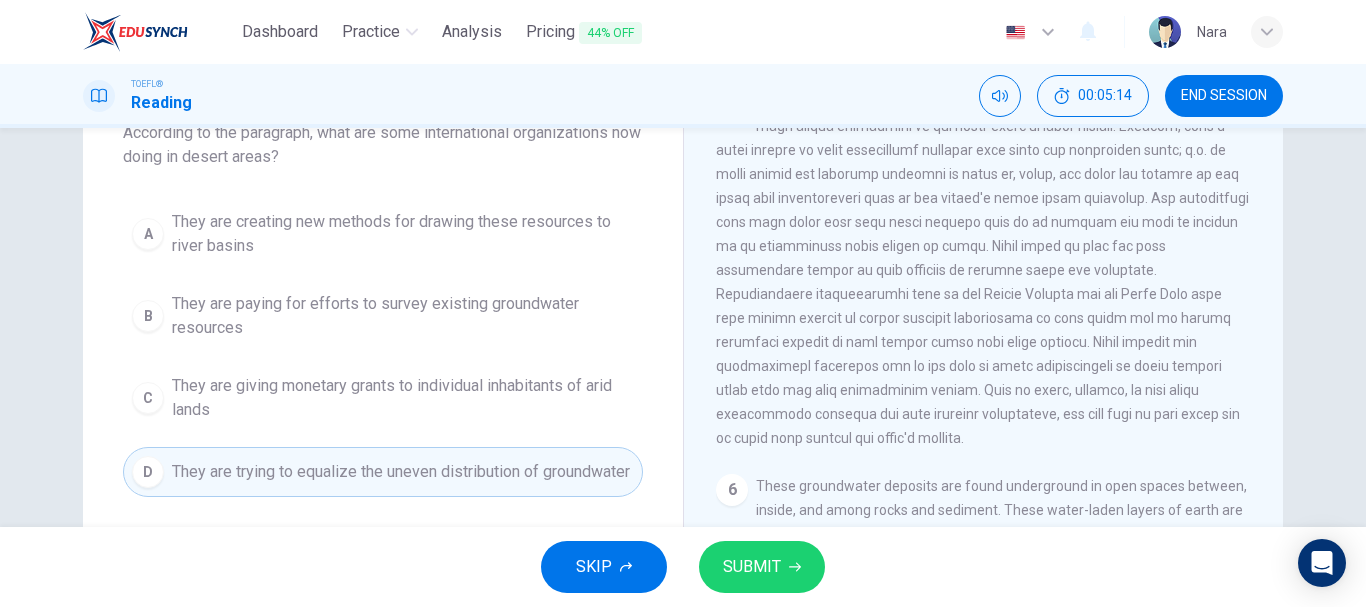 click on "SUBMIT" at bounding box center (762, 567) 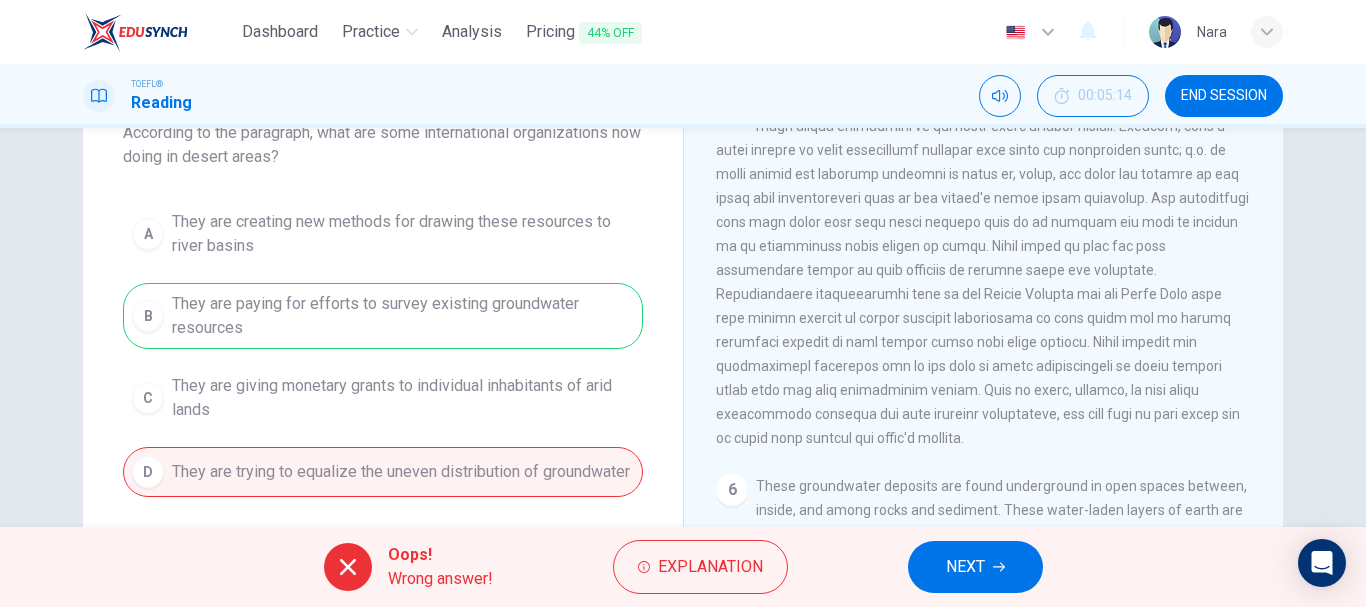 click on "NEXT" at bounding box center (975, 567) 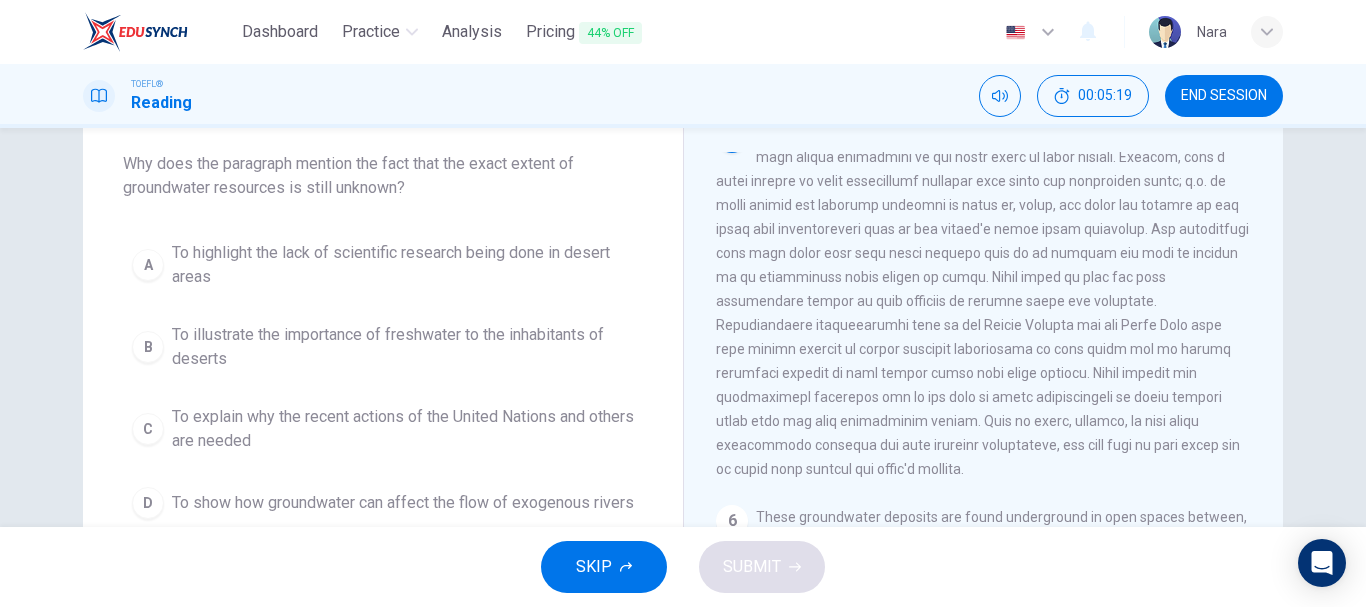 scroll, scrollTop: 106, scrollLeft: 0, axis: vertical 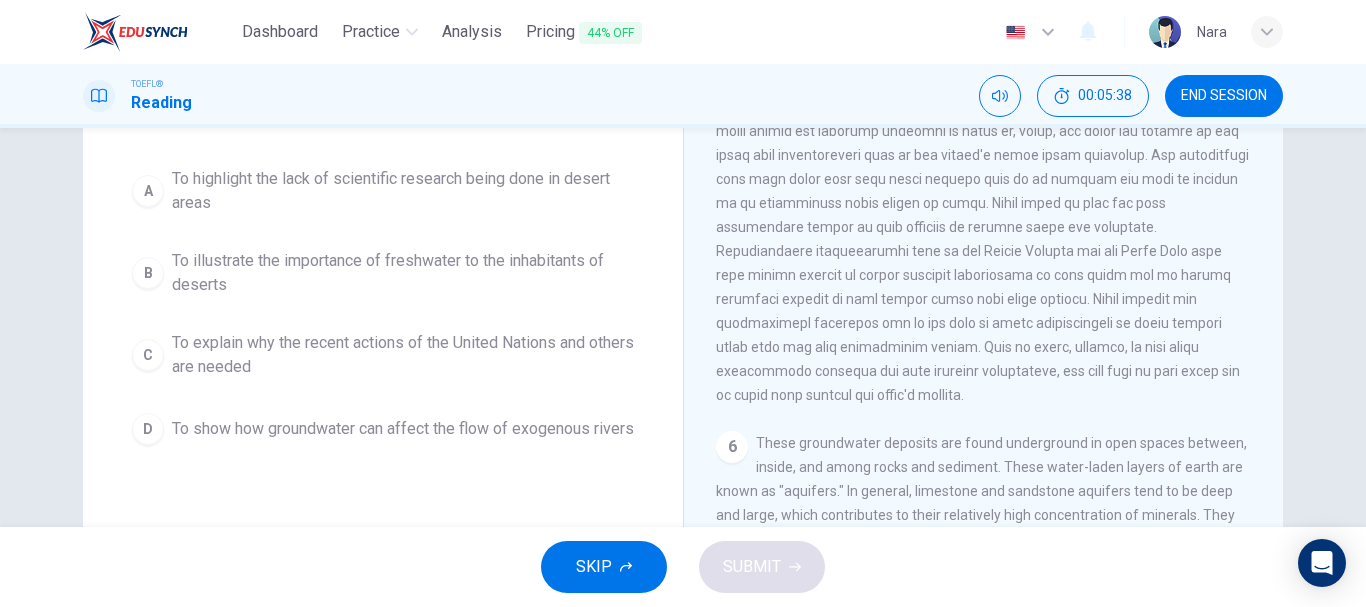click on "To illustrate the importance of freshwater to the inhabitants of deserts" at bounding box center [403, 273] 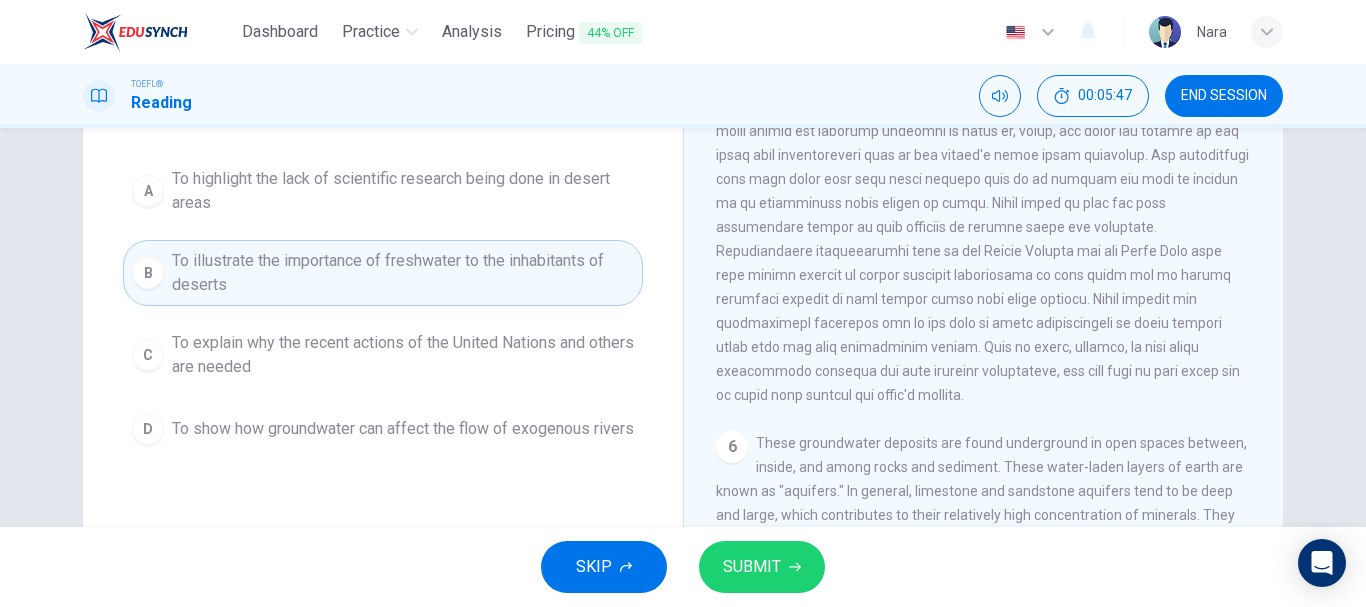 click on "To highlight the lack of scientific research being done in desert areas" at bounding box center (403, 191) 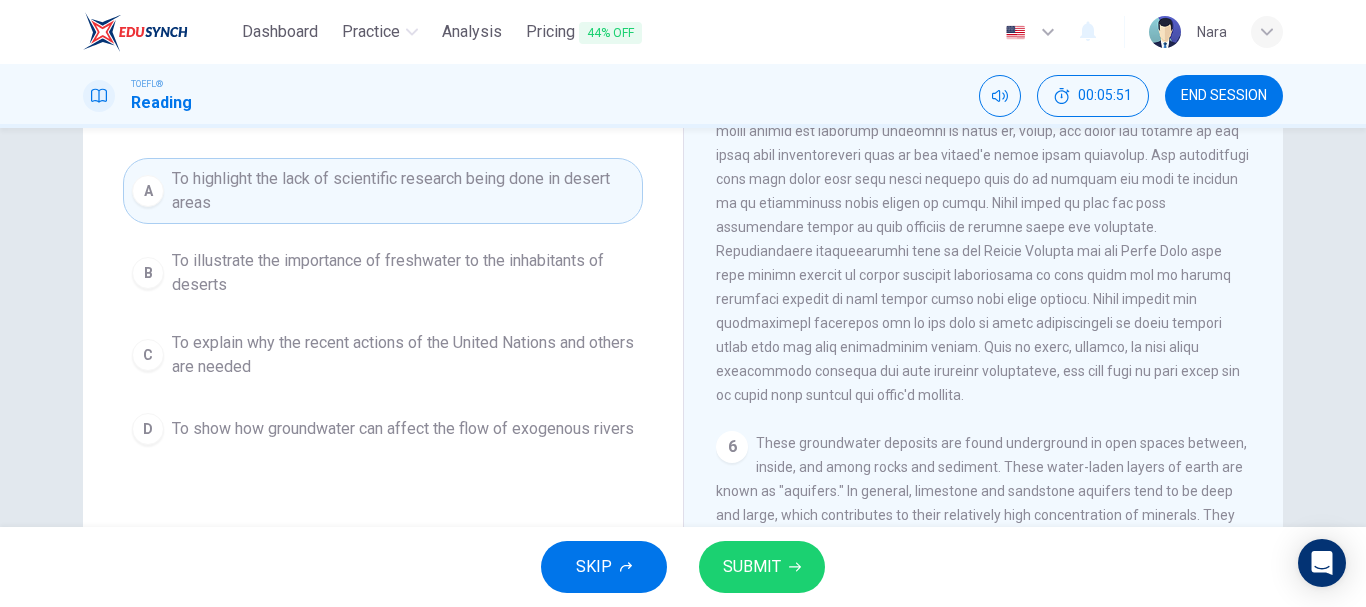click on "SUBMIT" at bounding box center [752, 567] 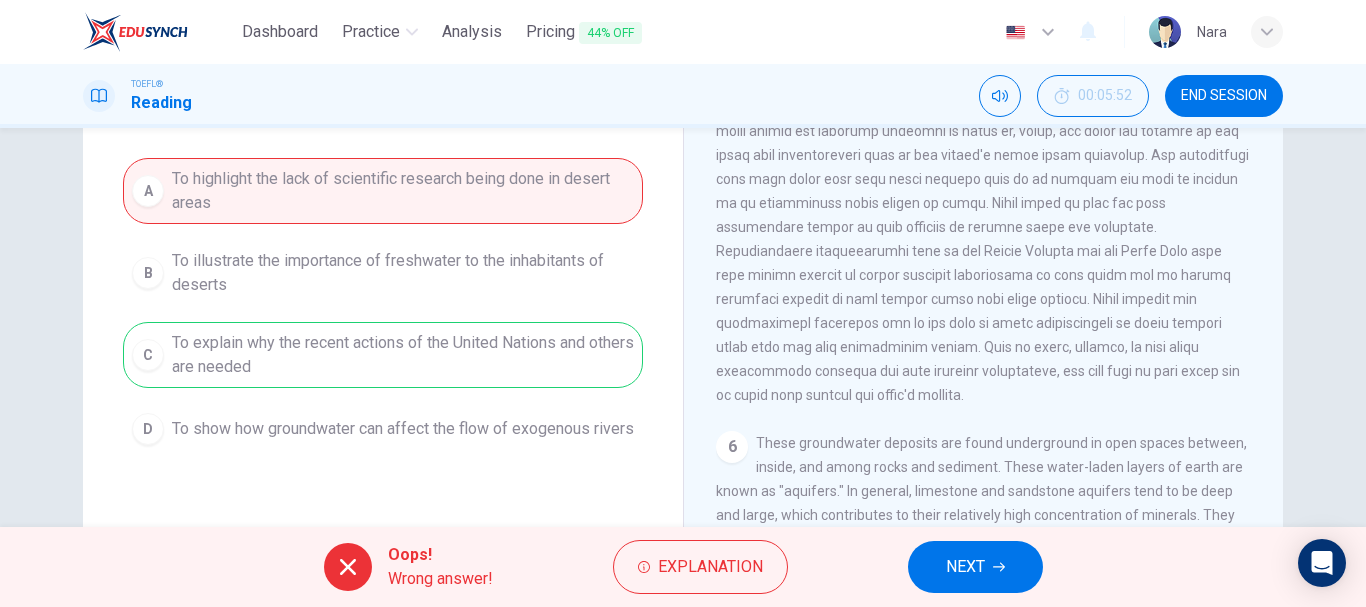 click on "NEXT" at bounding box center (965, 567) 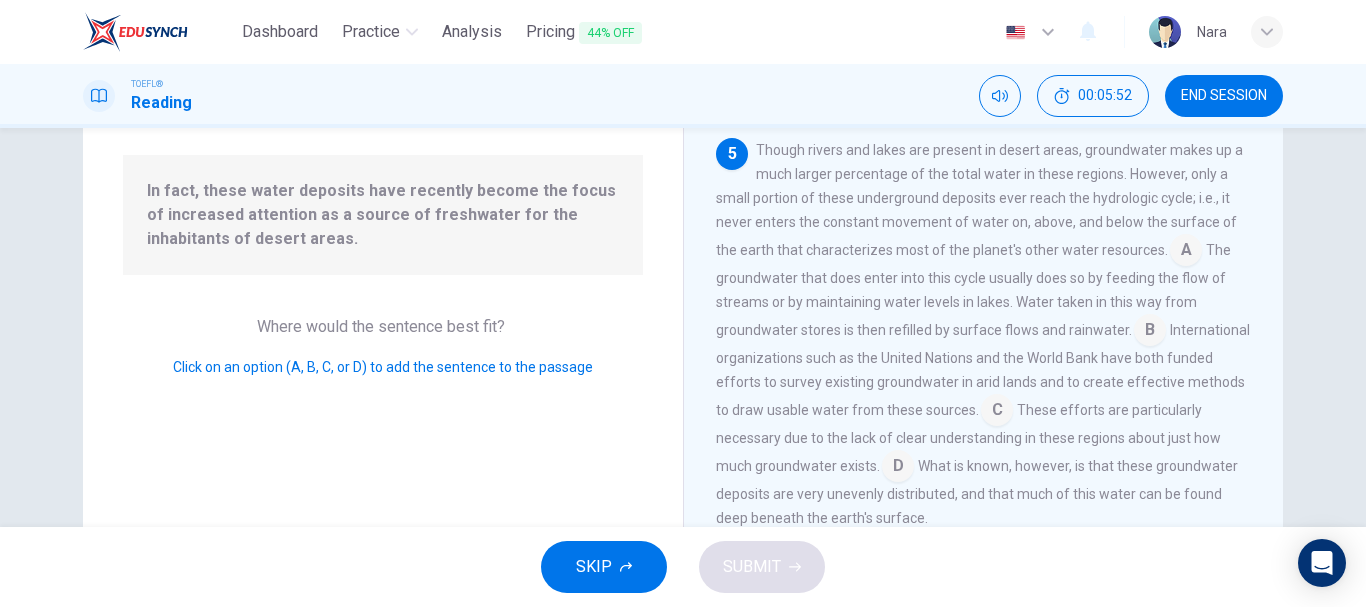 scroll, scrollTop: 888, scrollLeft: 0, axis: vertical 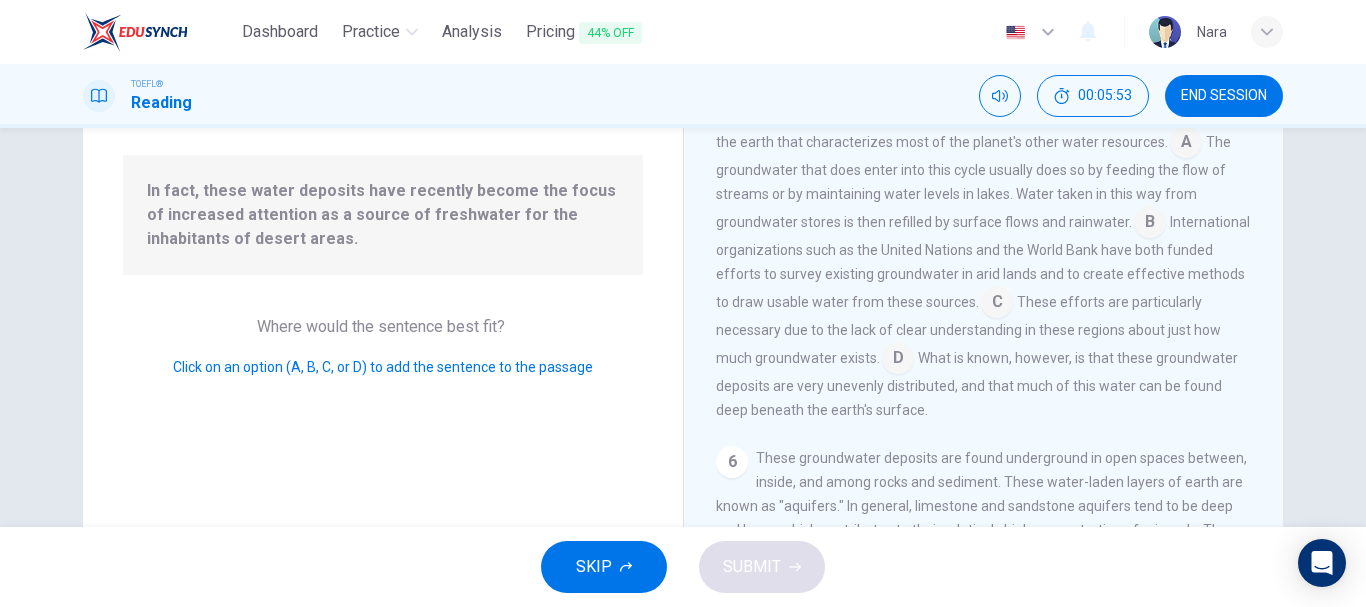 click on "In fact, these water deposits have recently become the focus of increased attention as a source of freshwater for the inhabitants of desert areas." at bounding box center [383, 215] 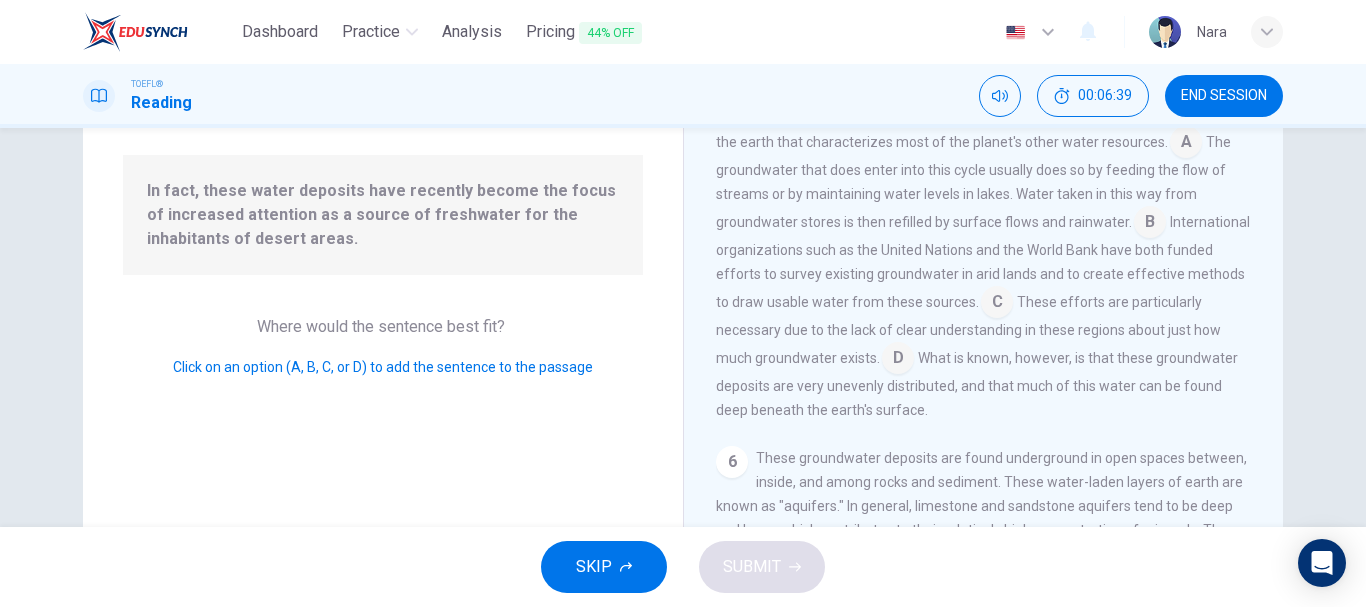 click on "In fact, these water deposits have recently become the focus of increased attention as a source of freshwater for the inhabitants of desert areas." at bounding box center [383, 215] 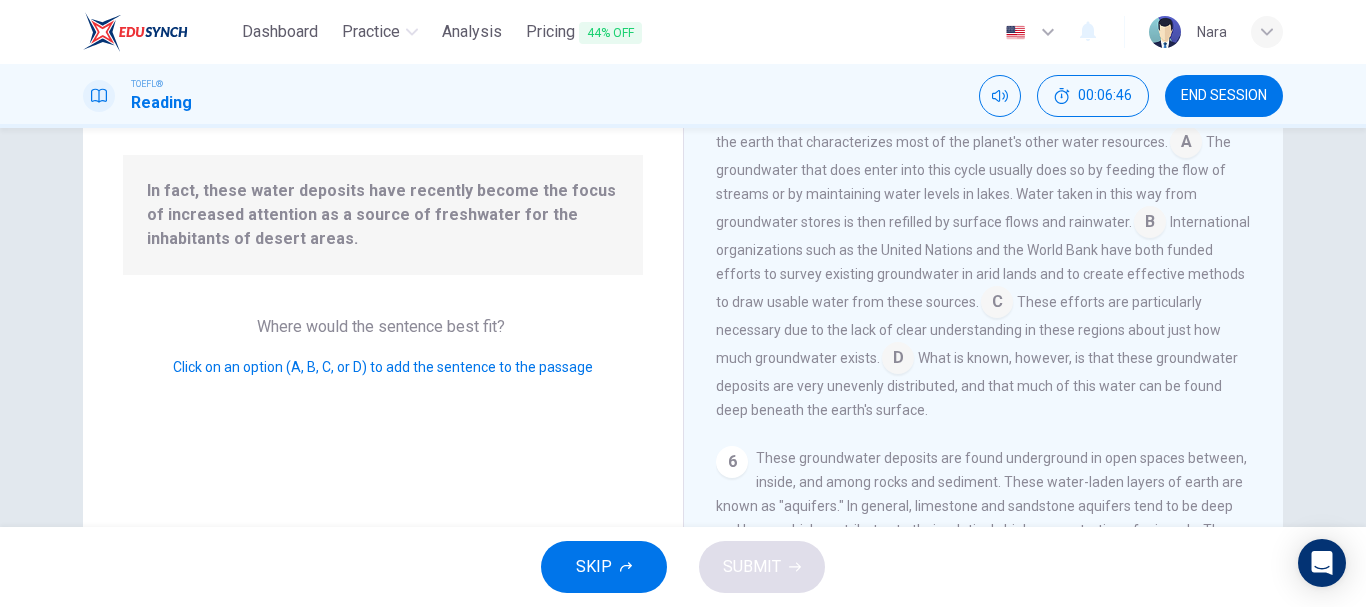 scroll, scrollTop: 162, scrollLeft: 0, axis: vertical 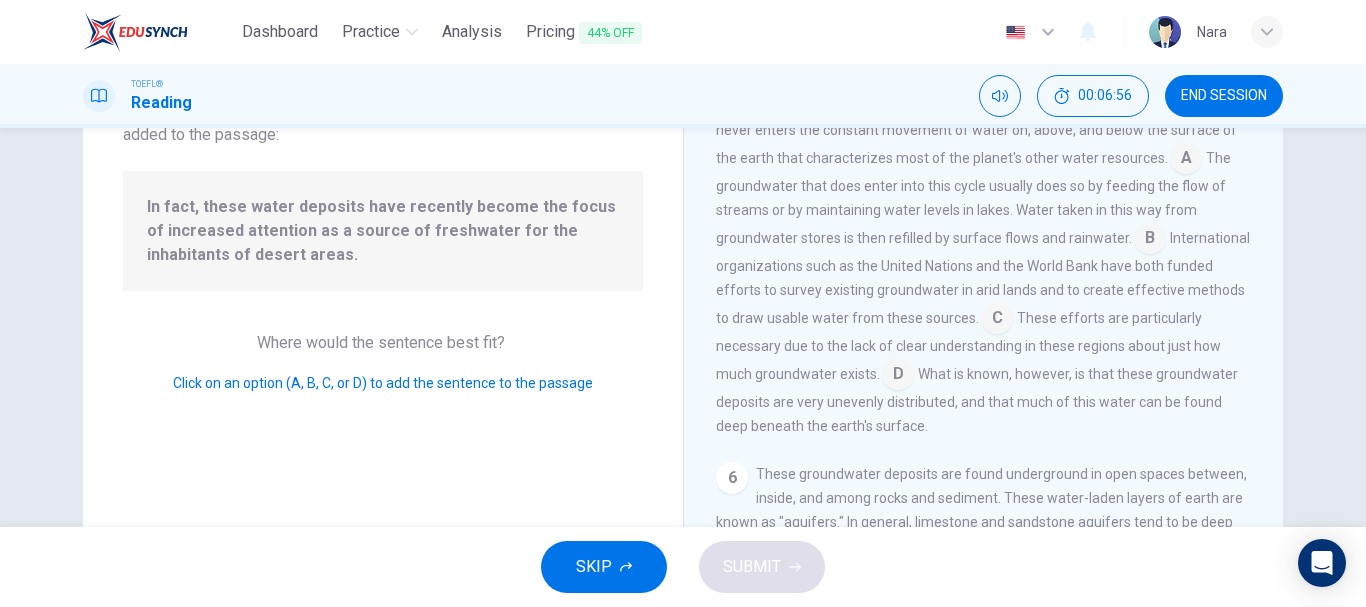 click at bounding box center [1150, 240] 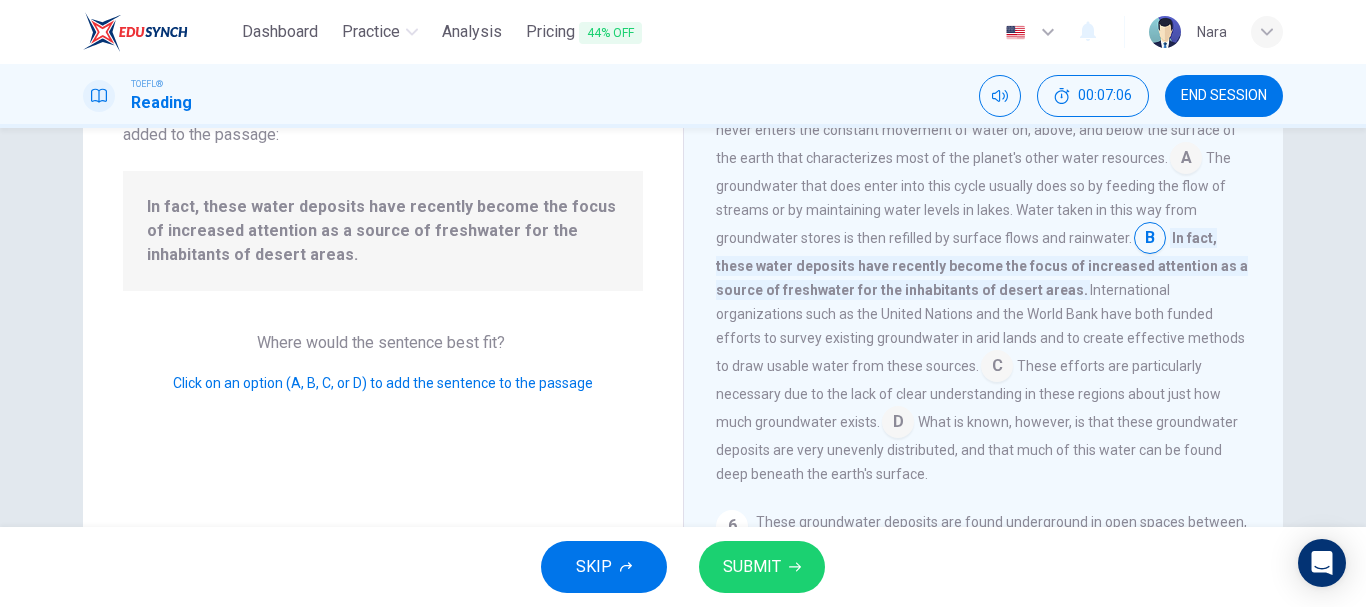 click at bounding box center (997, 368) 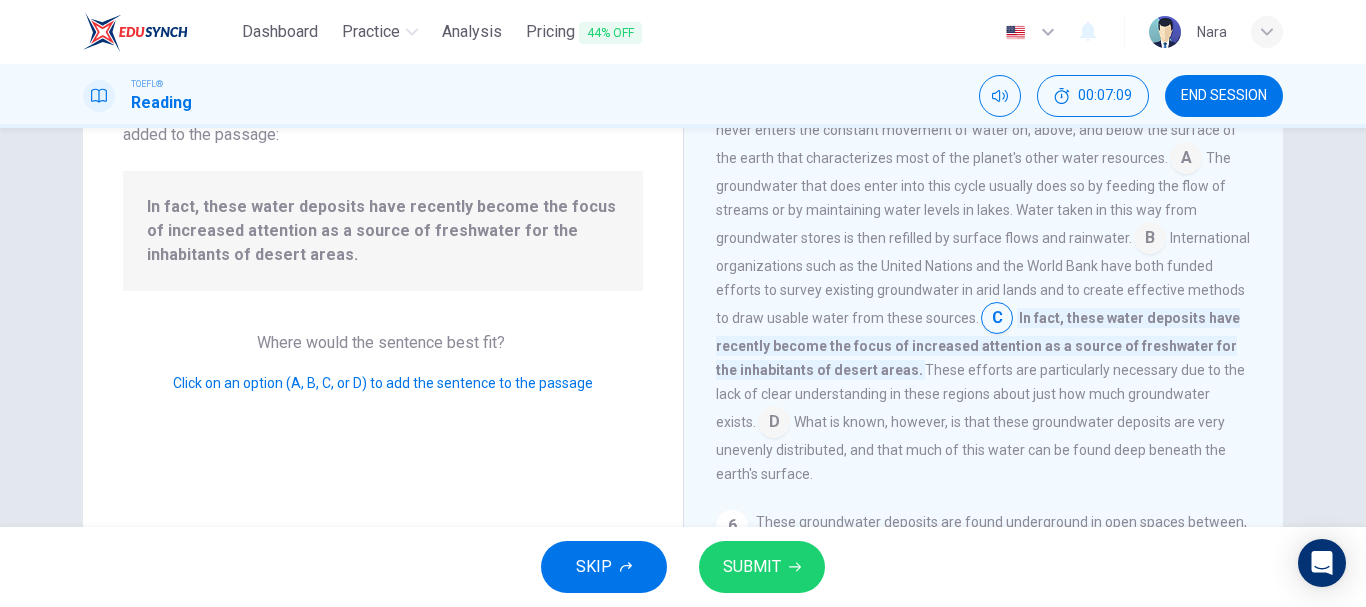 click on "SUBMIT" at bounding box center [752, 567] 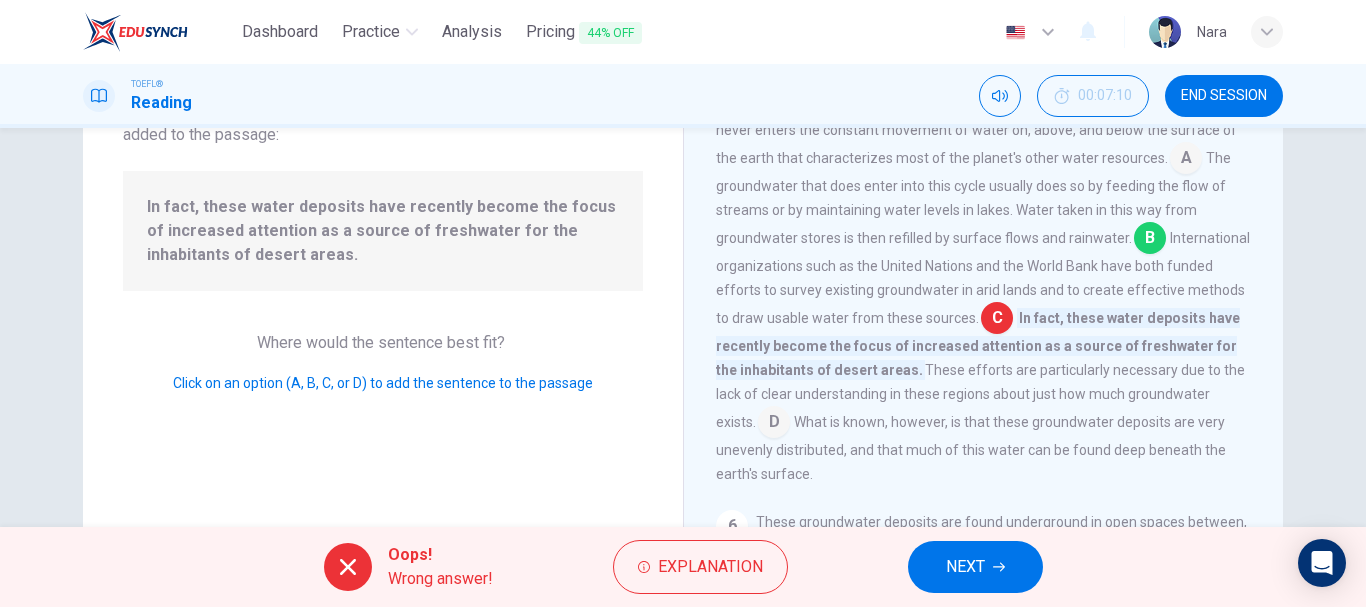 click on "NEXT" at bounding box center [965, 567] 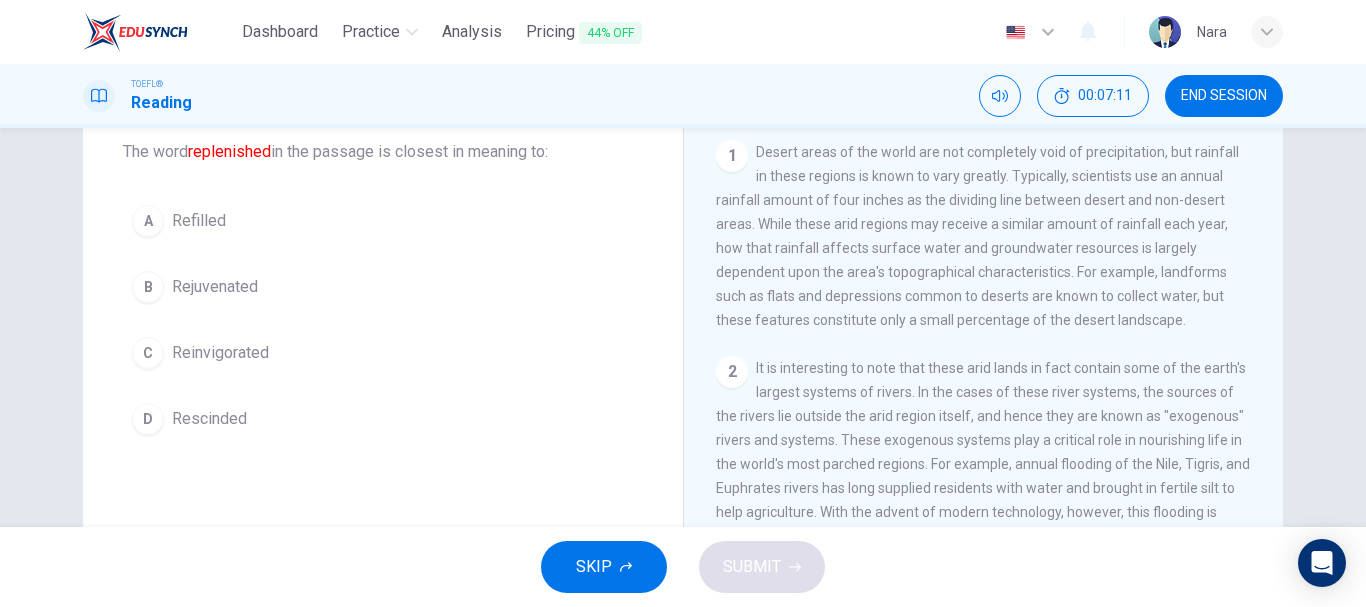scroll, scrollTop: 102, scrollLeft: 0, axis: vertical 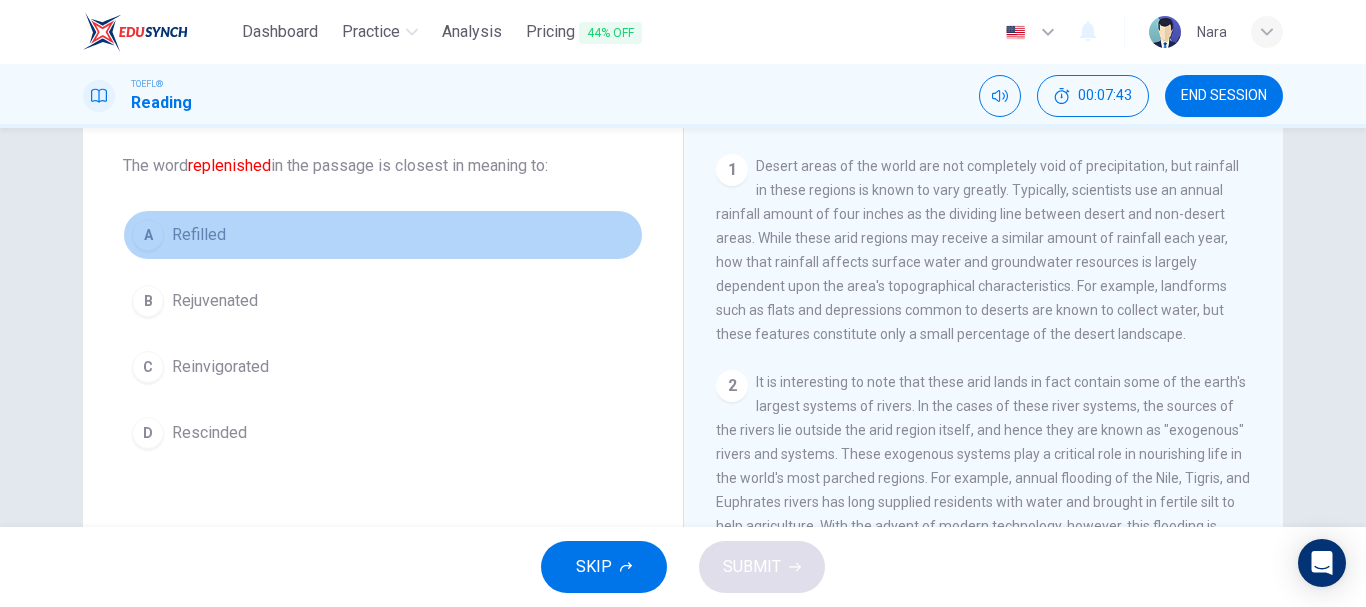 click on "A Refilled" at bounding box center [383, 235] 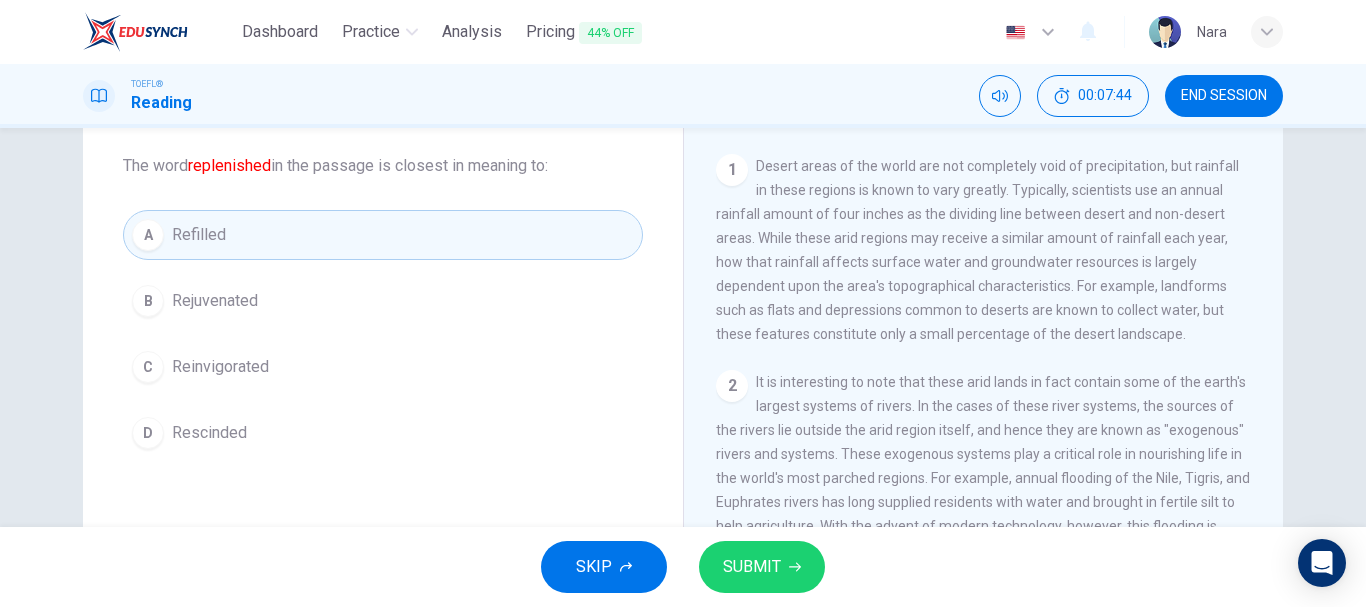 click on "SUBMIT" at bounding box center [752, 567] 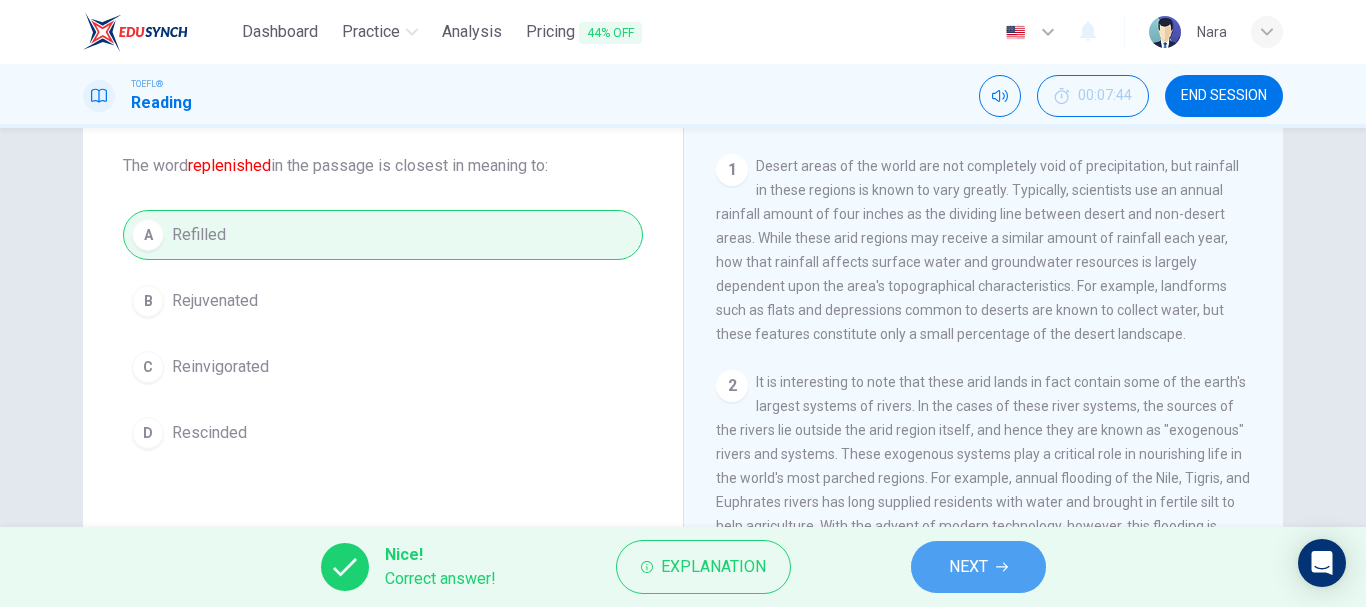 click on "NEXT" at bounding box center [978, 567] 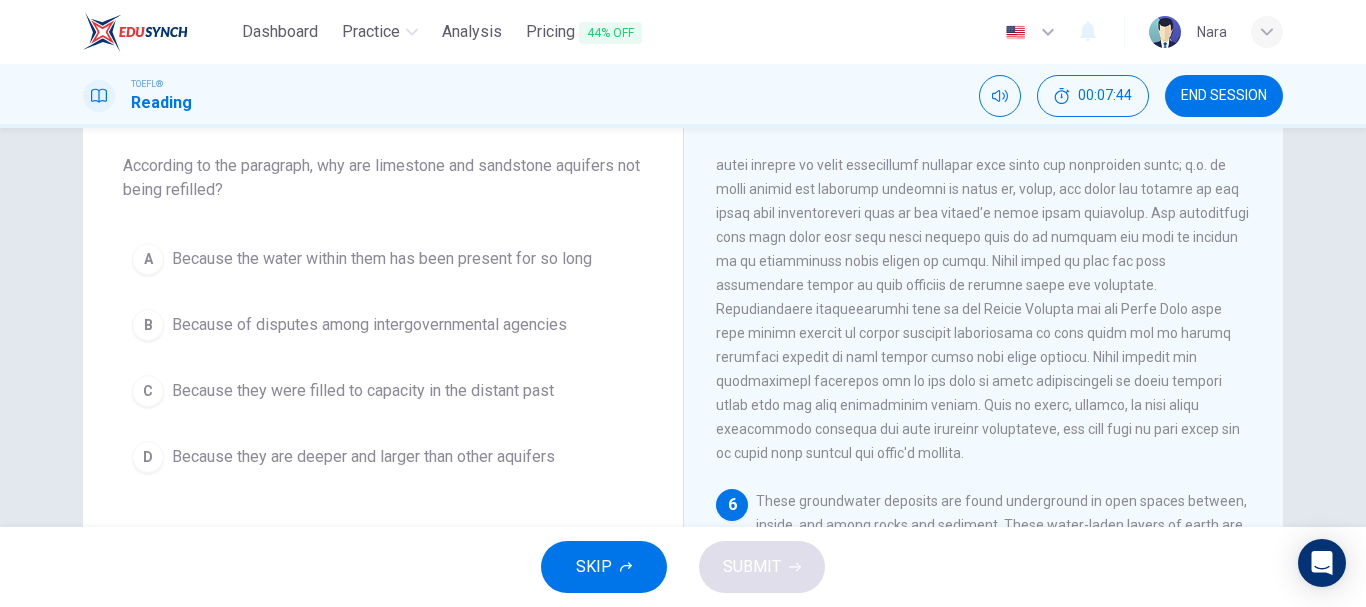 scroll, scrollTop: 944, scrollLeft: 0, axis: vertical 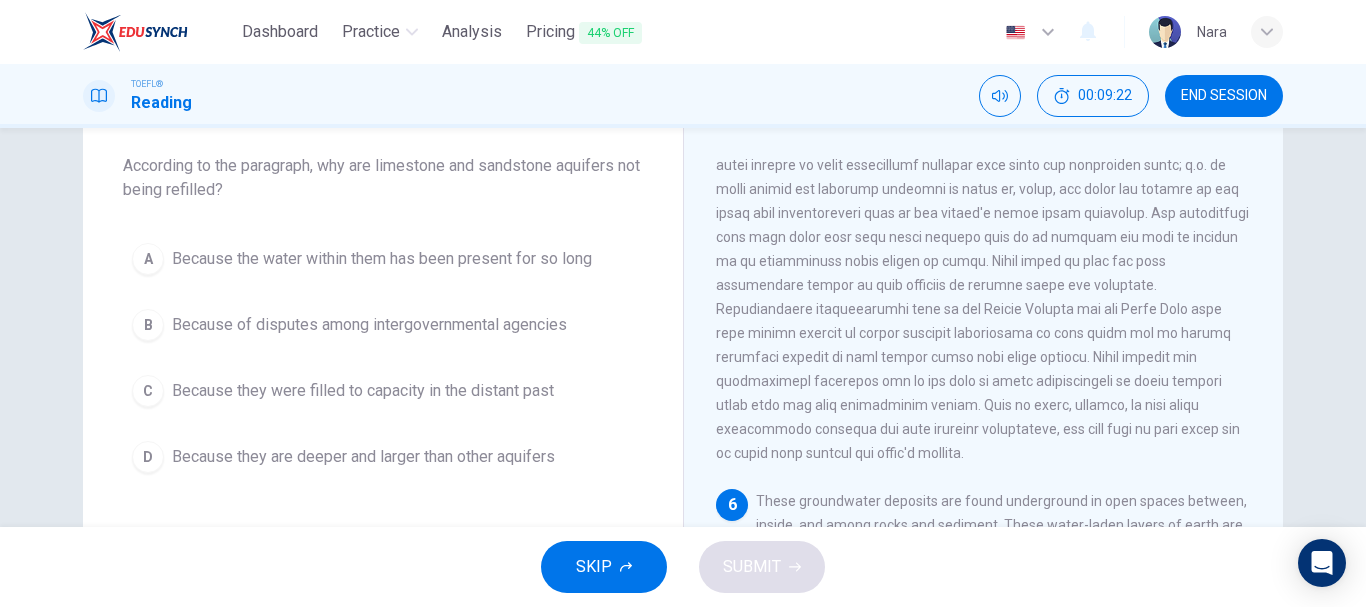 click on "Because of disputes among intergovernmental agencies" at bounding box center (369, 325) 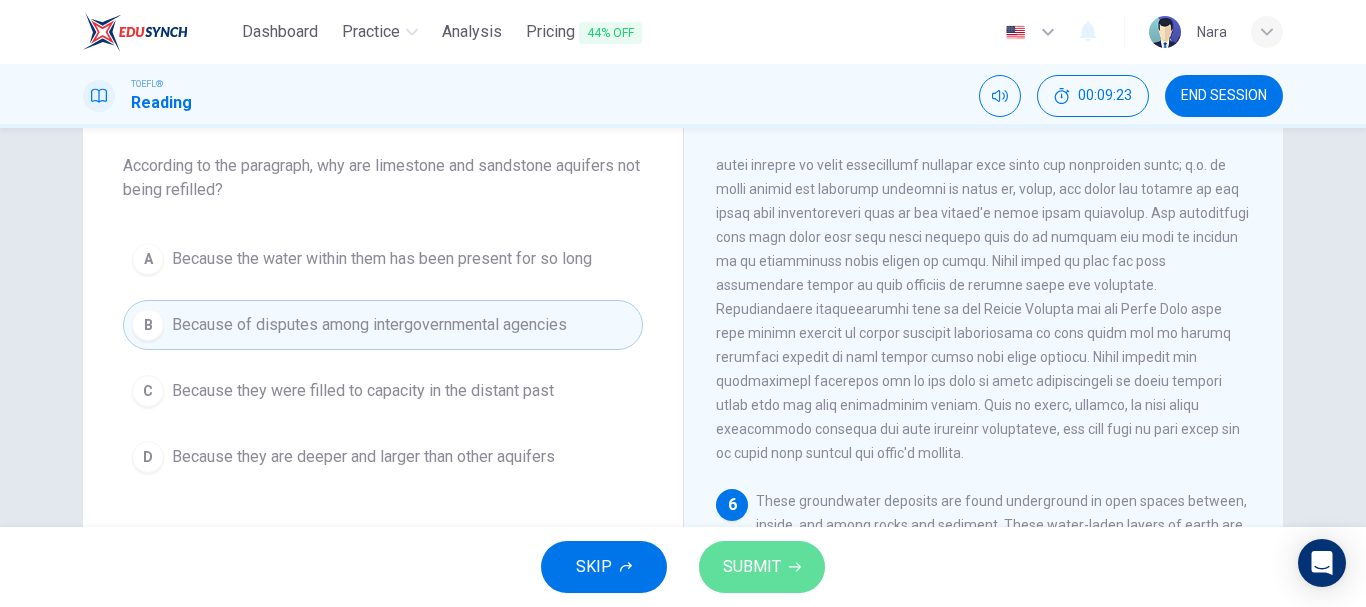 click on "SUBMIT" at bounding box center [752, 567] 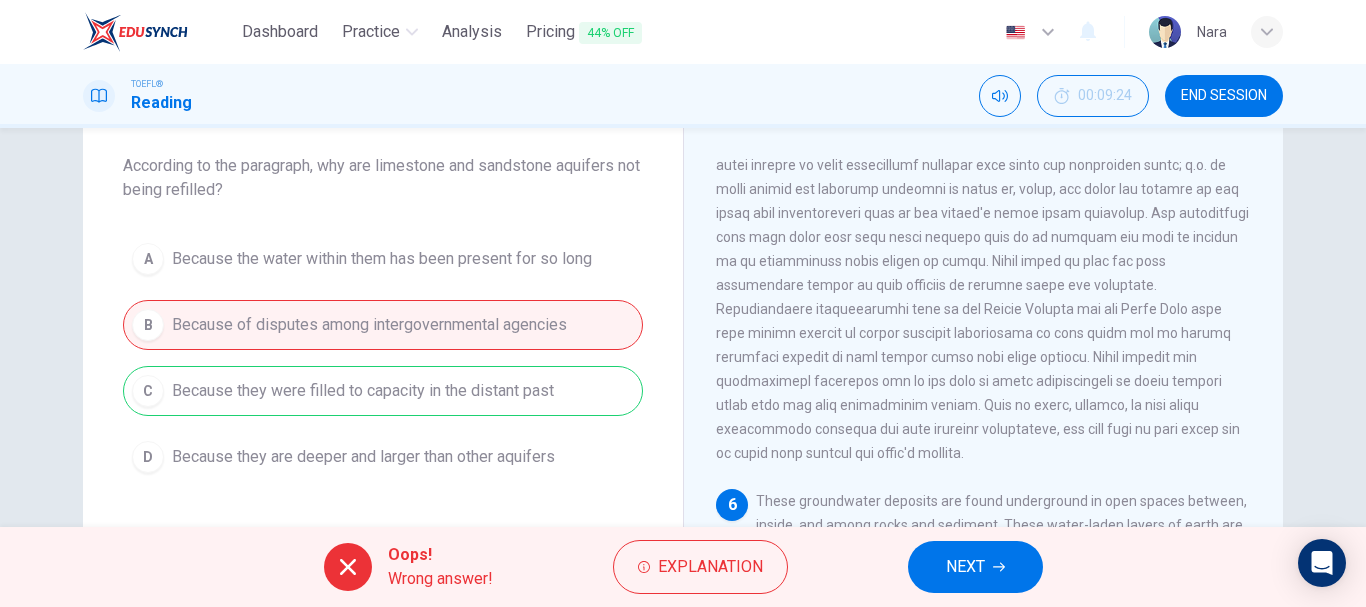 click on "NEXT" at bounding box center (975, 567) 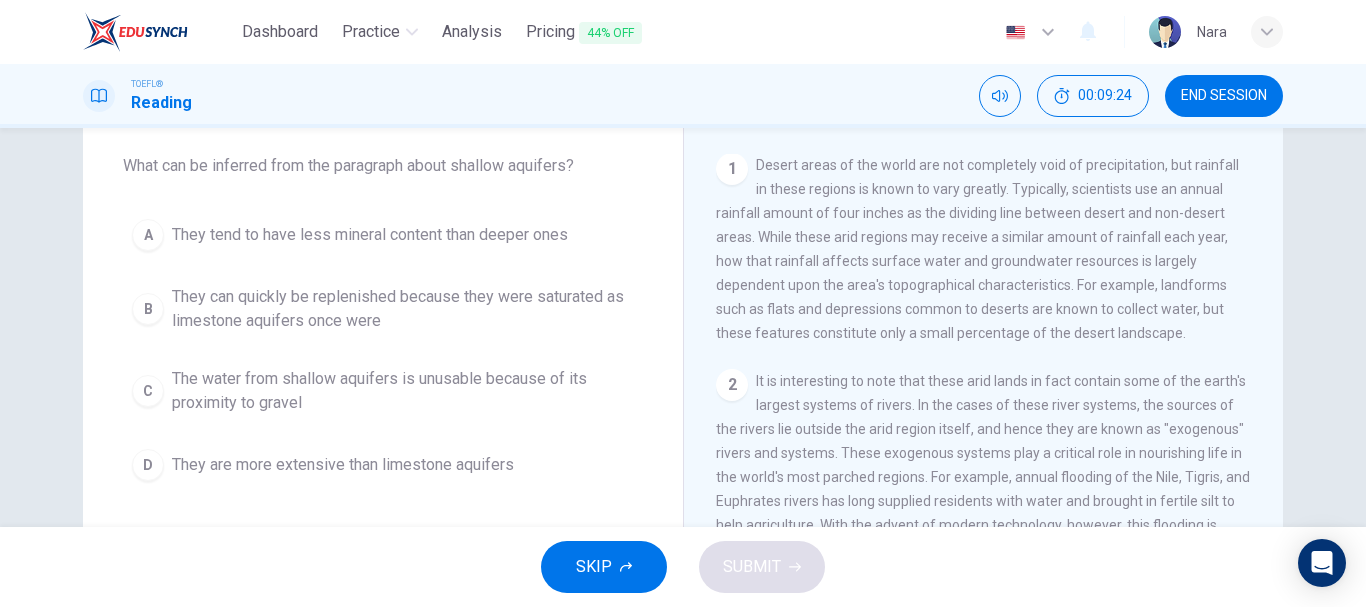 scroll, scrollTop: 0, scrollLeft: 0, axis: both 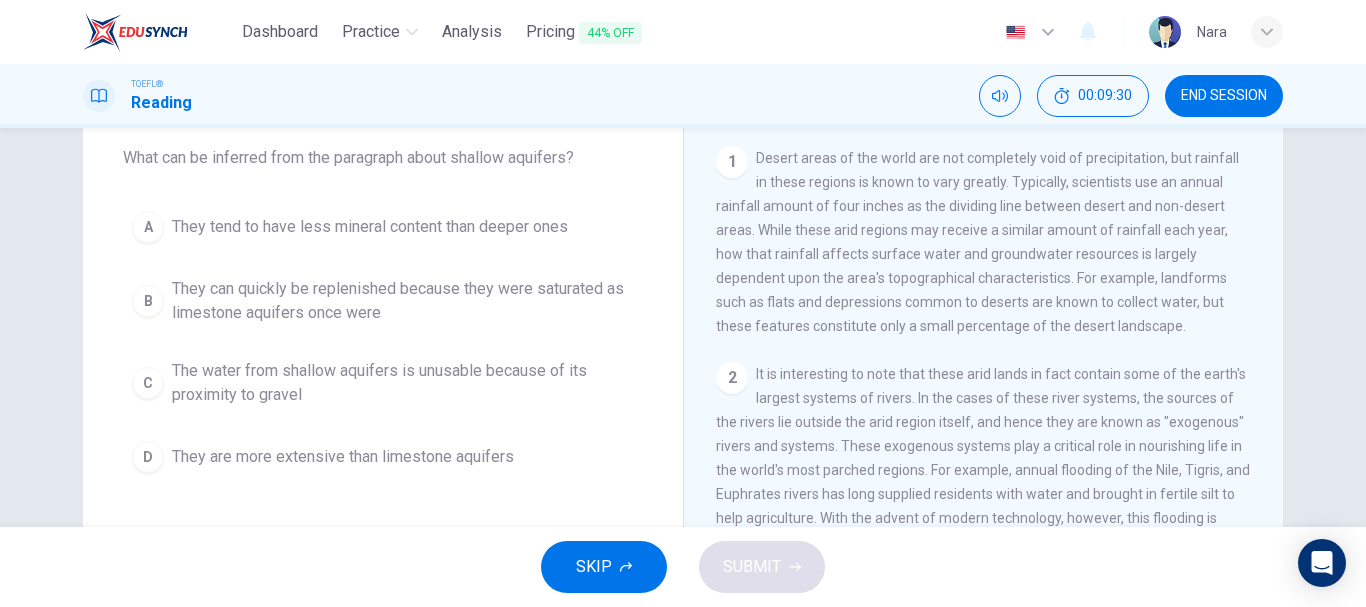 click on "The water from shallow aquifers is unusable because of its proximity to gravel" at bounding box center (403, 383) 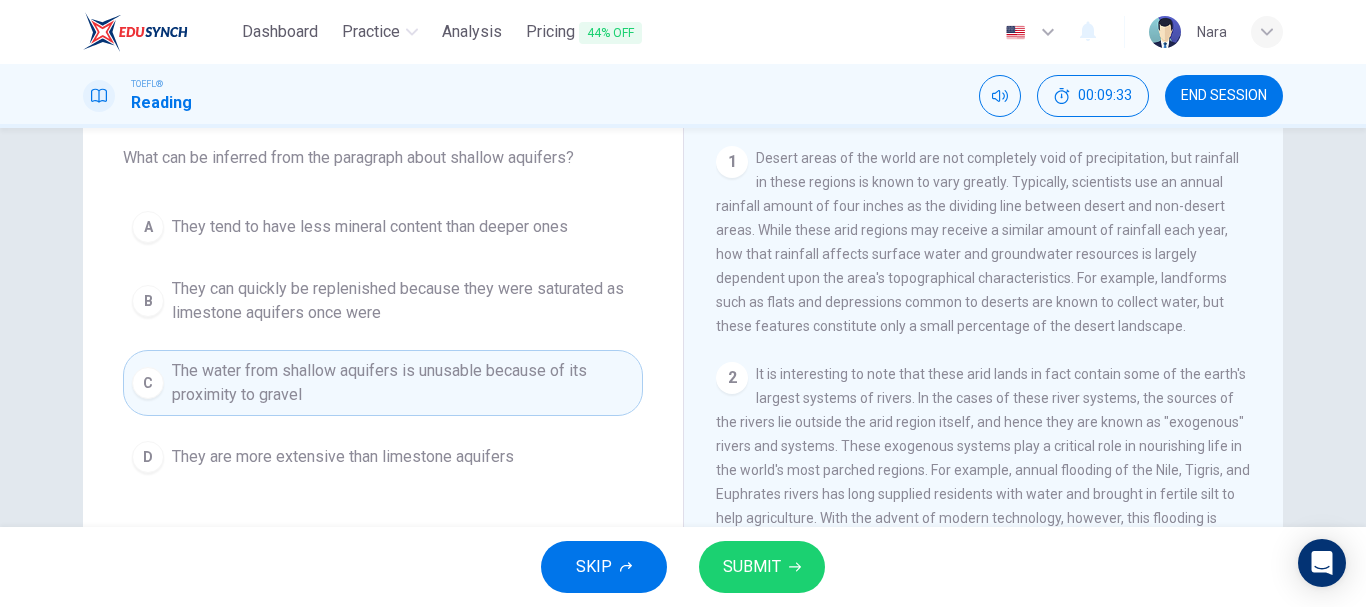 click on "SUBMIT" at bounding box center (762, 567) 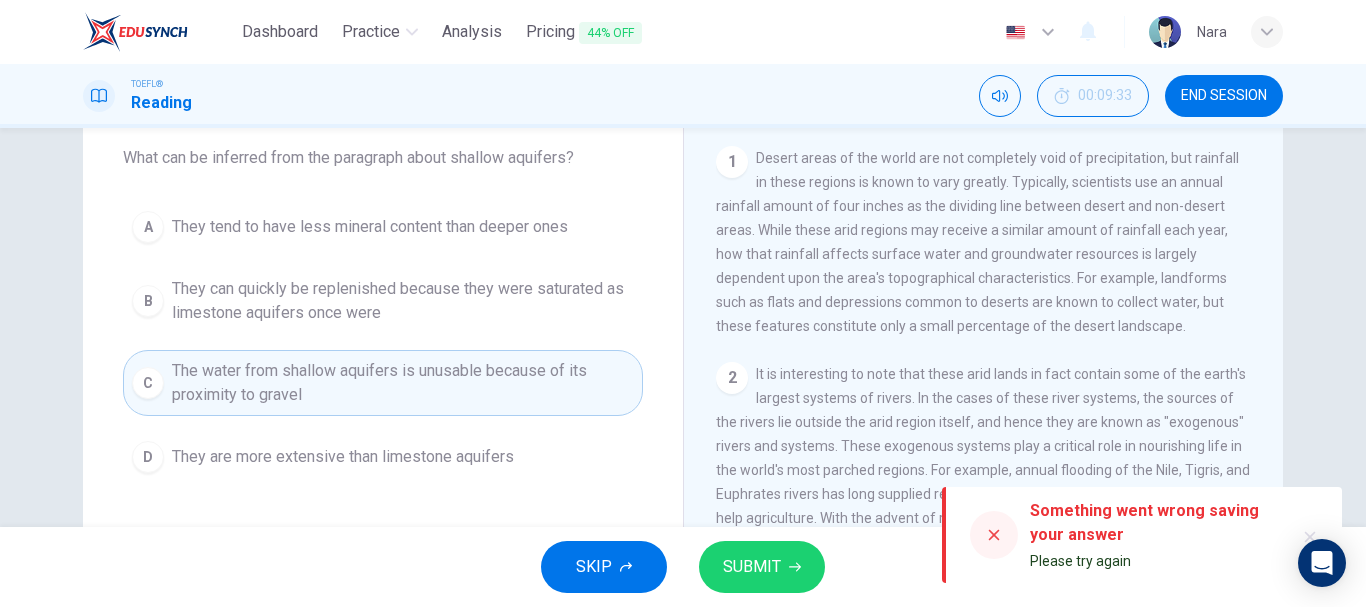 click on "SUBMIT" at bounding box center (752, 567) 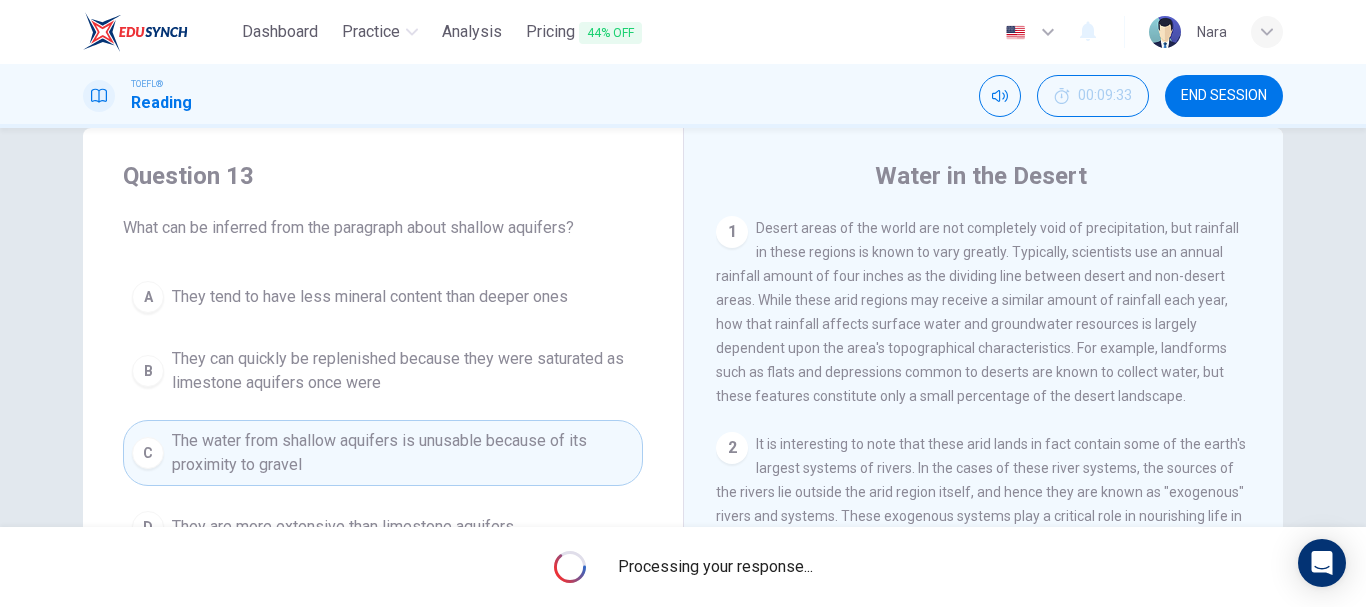 scroll, scrollTop: 0, scrollLeft: 0, axis: both 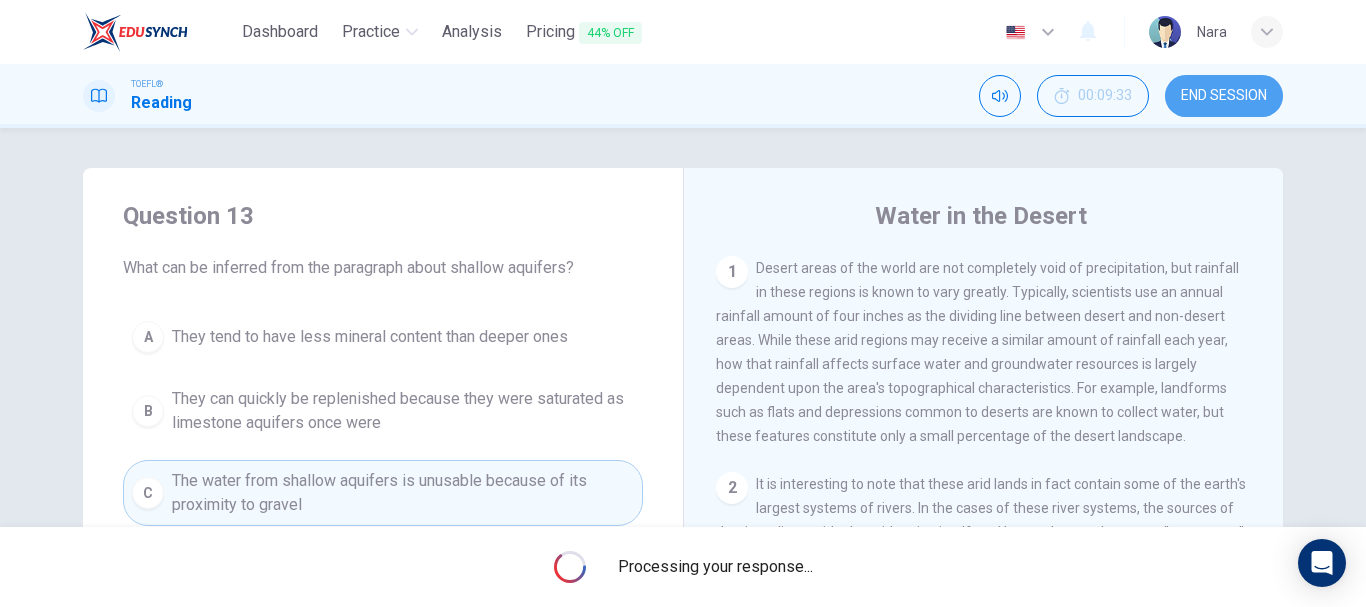 click on "END SESSION" at bounding box center [1224, 96] 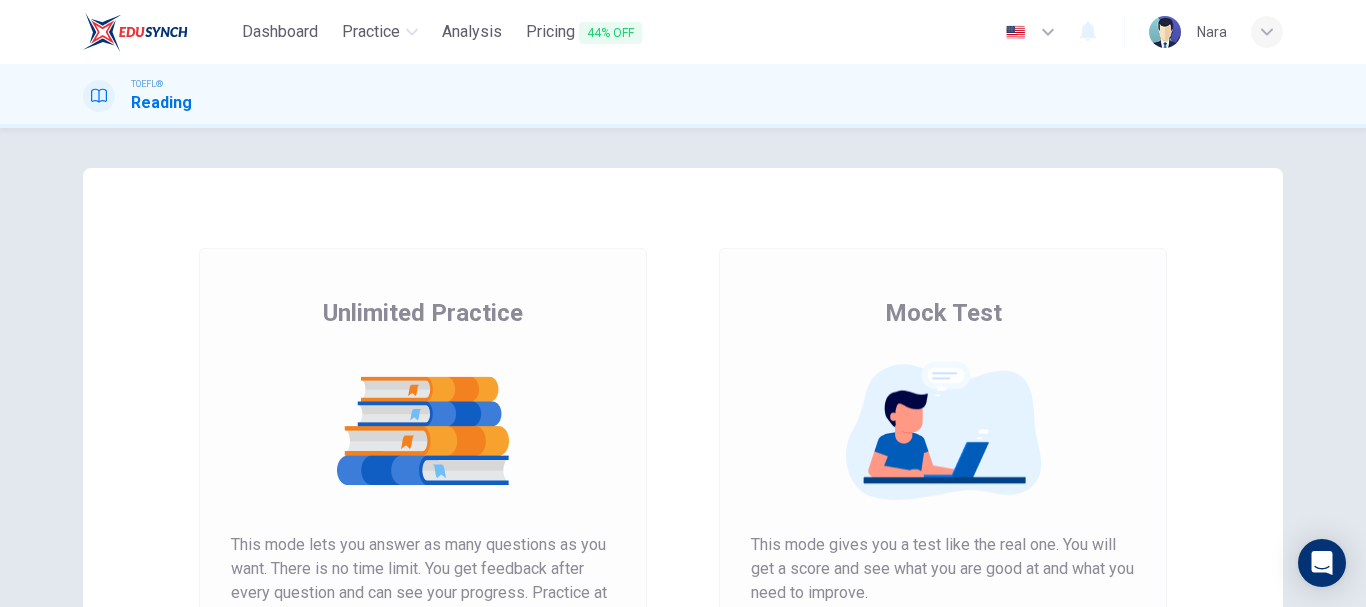 scroll, scrollTop: 0, scrollLeft: 0, axis: both 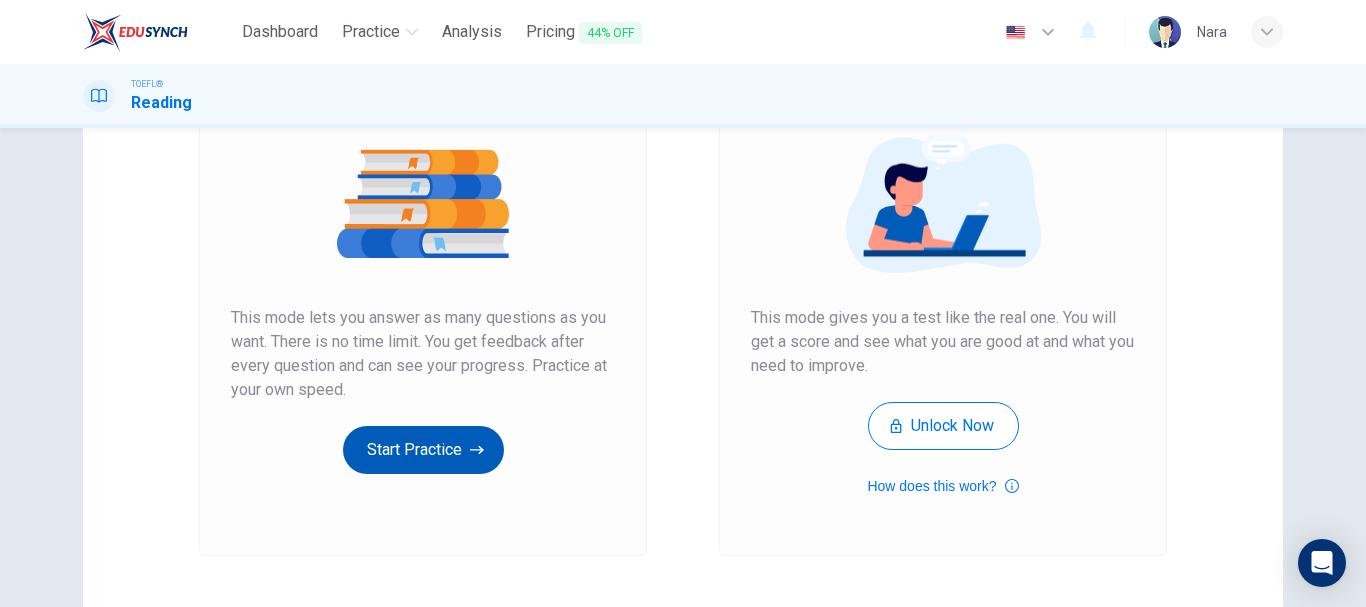 click 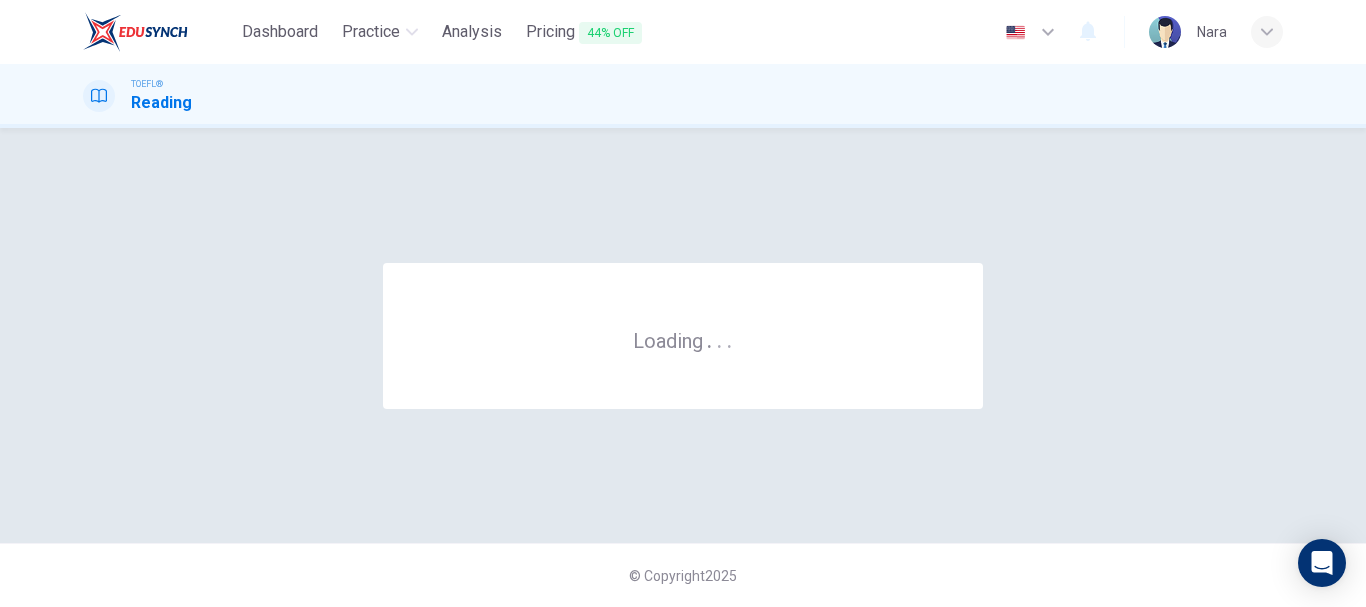 scroll, scrollTop: 0, scrollLeft: 0, axis: both 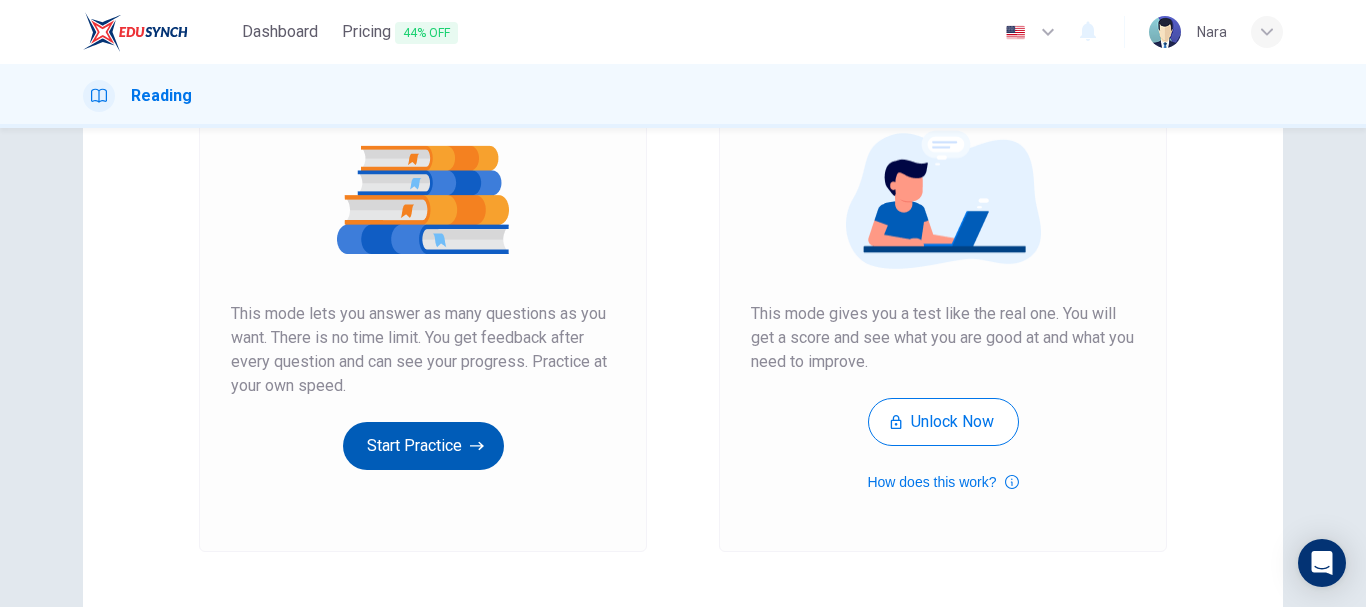 click on "Start Practice" at bounding box center (423, 446) 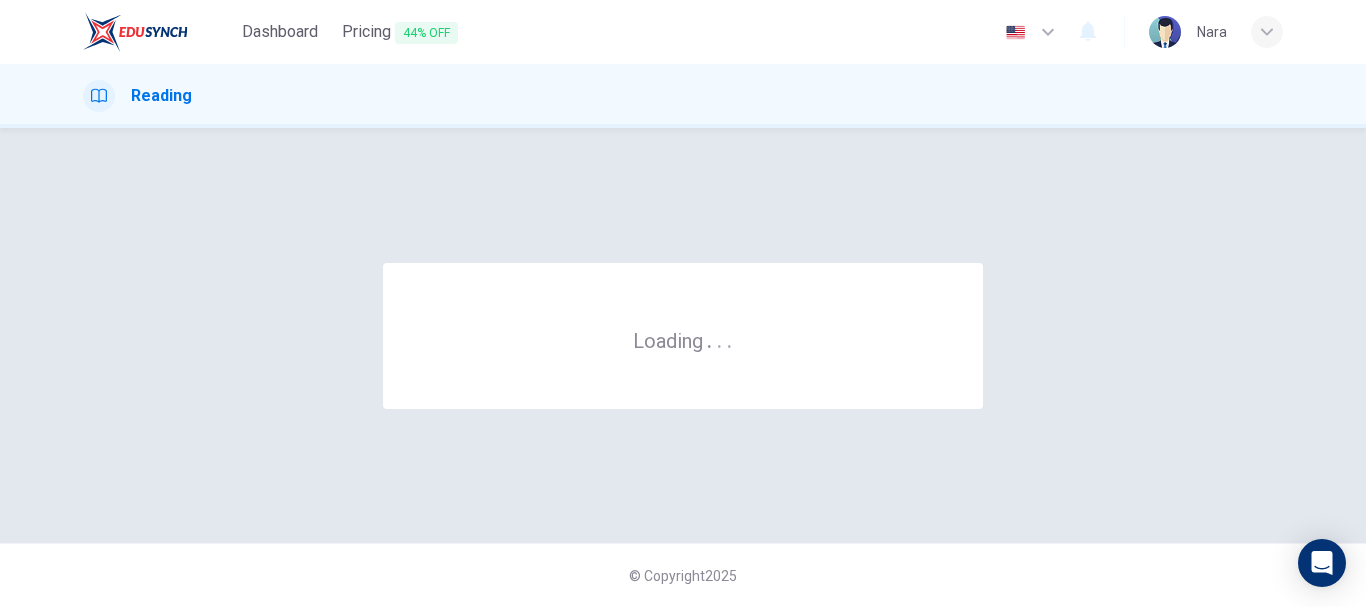 scroll, scrollTop: 0, scrollLeft: 0, axis: both 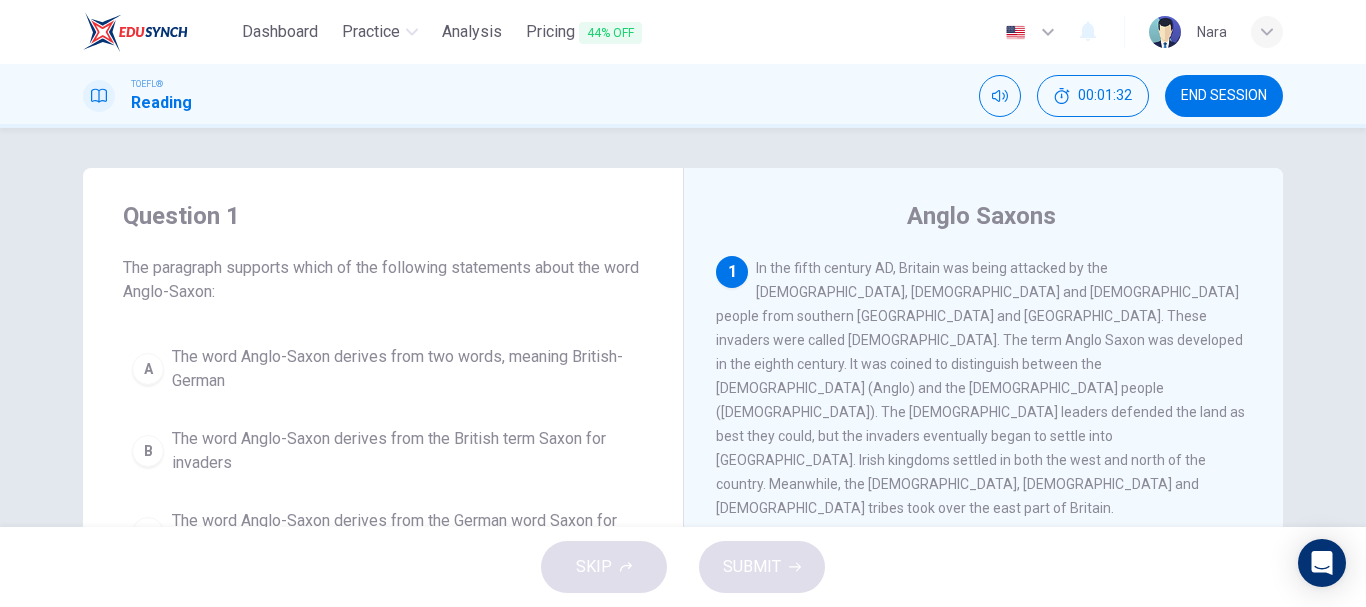 click on "END SESSION" at bounding box center (1224, 96) 